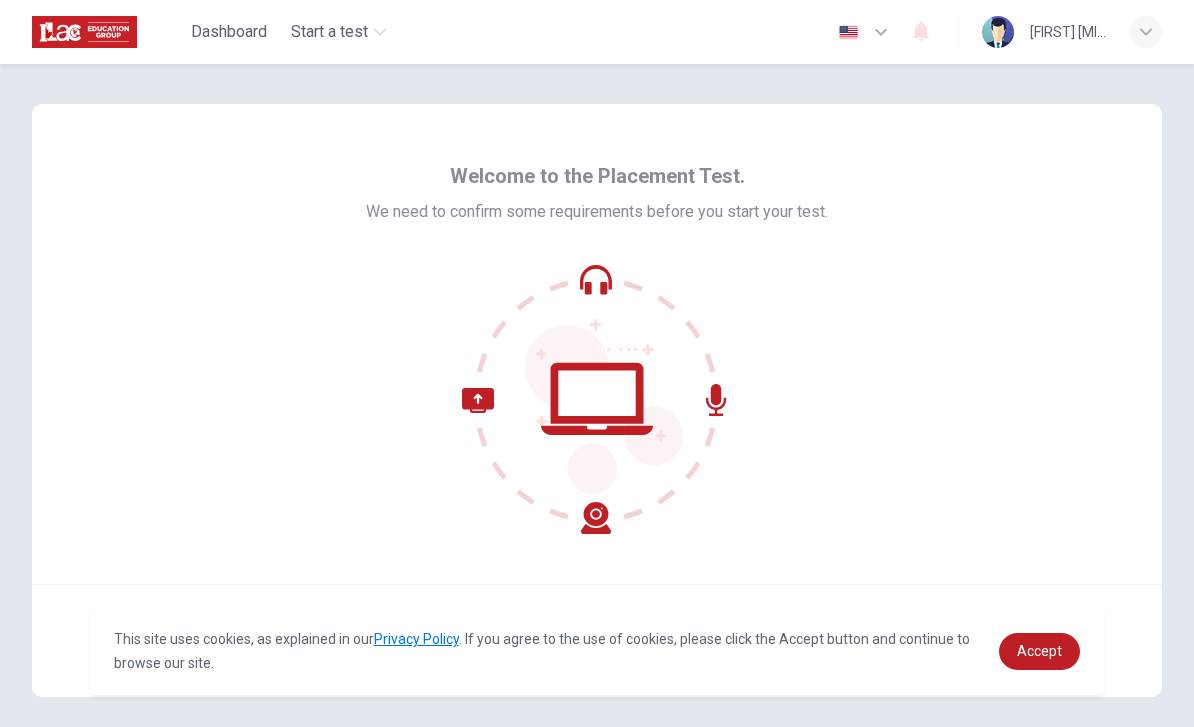 scroll, scrollTop: 0, scrollLeft: 0, axis: both 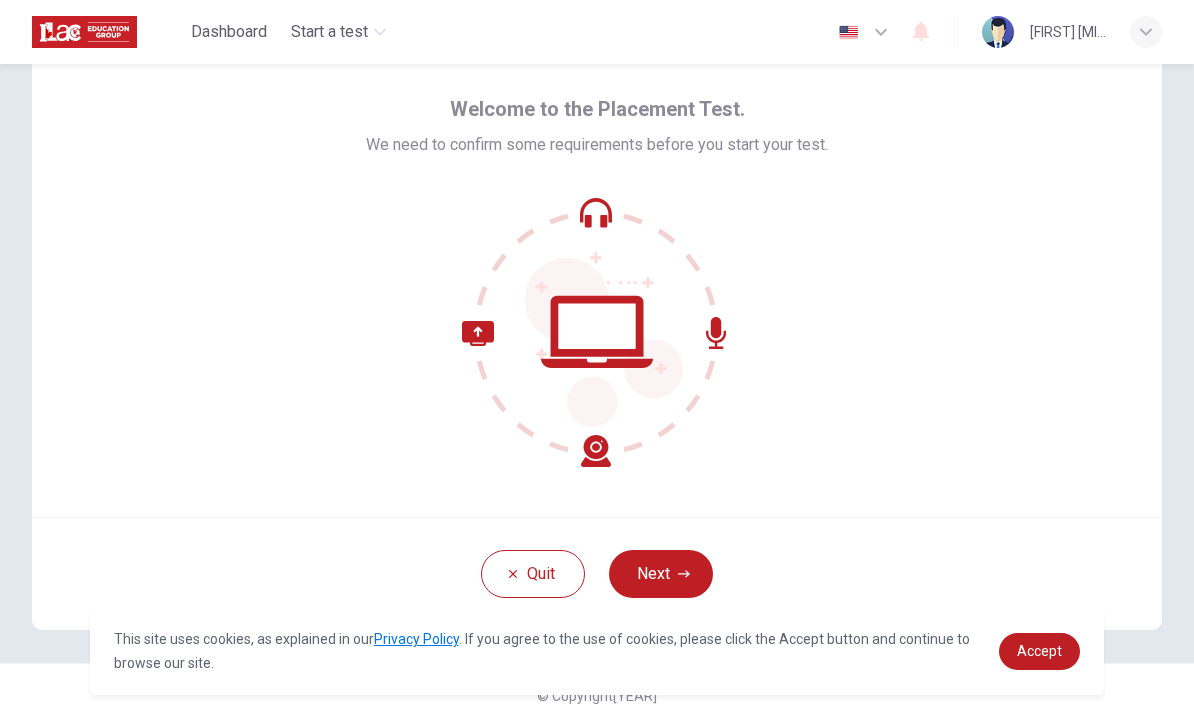 click at bounding box center [604, 342] 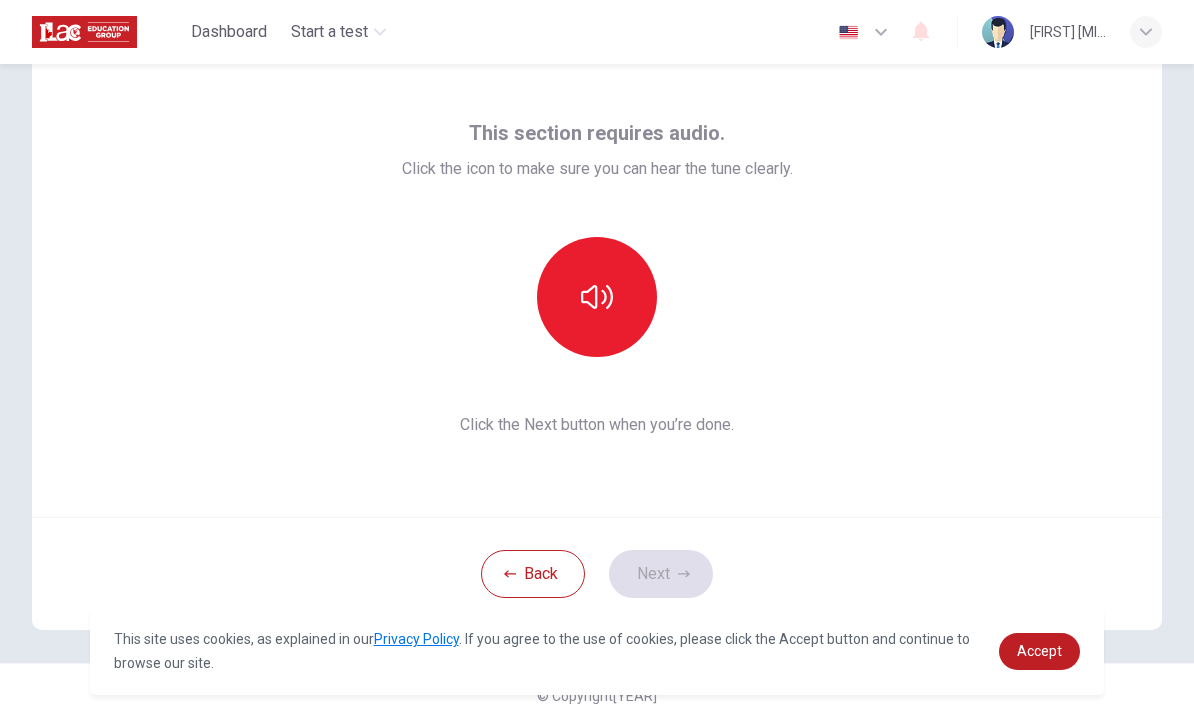 click at bounding box center [597, 297] 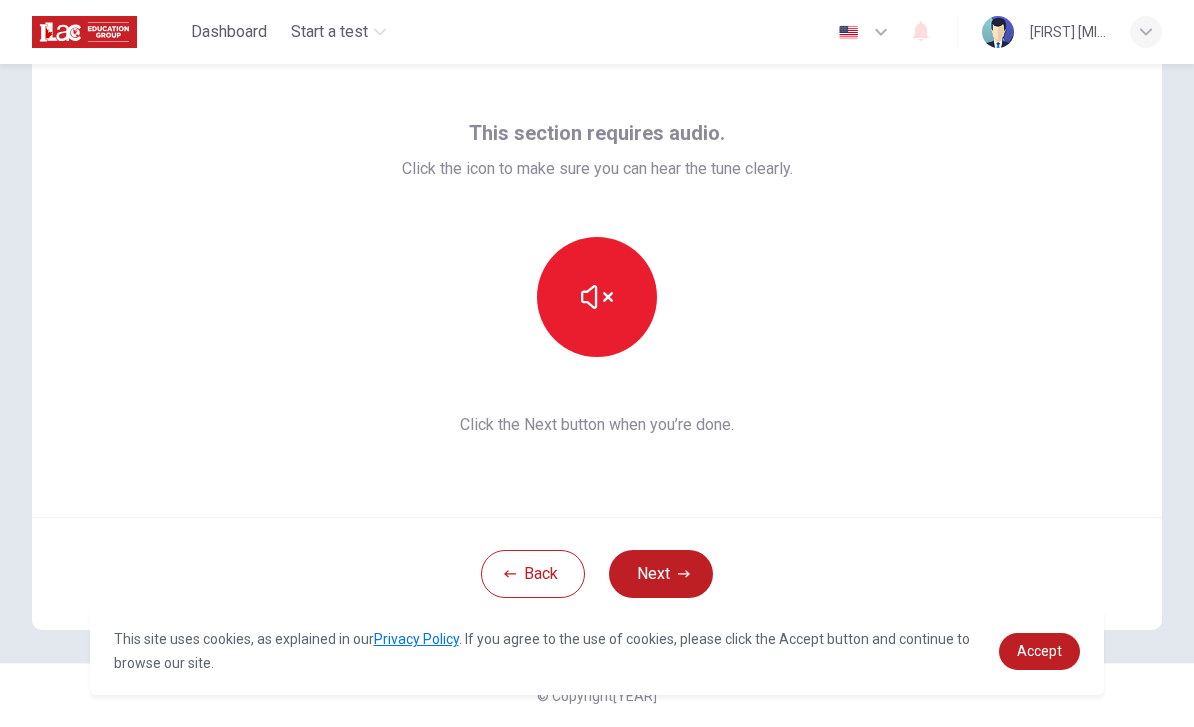 click at bounding box center [597, 297] 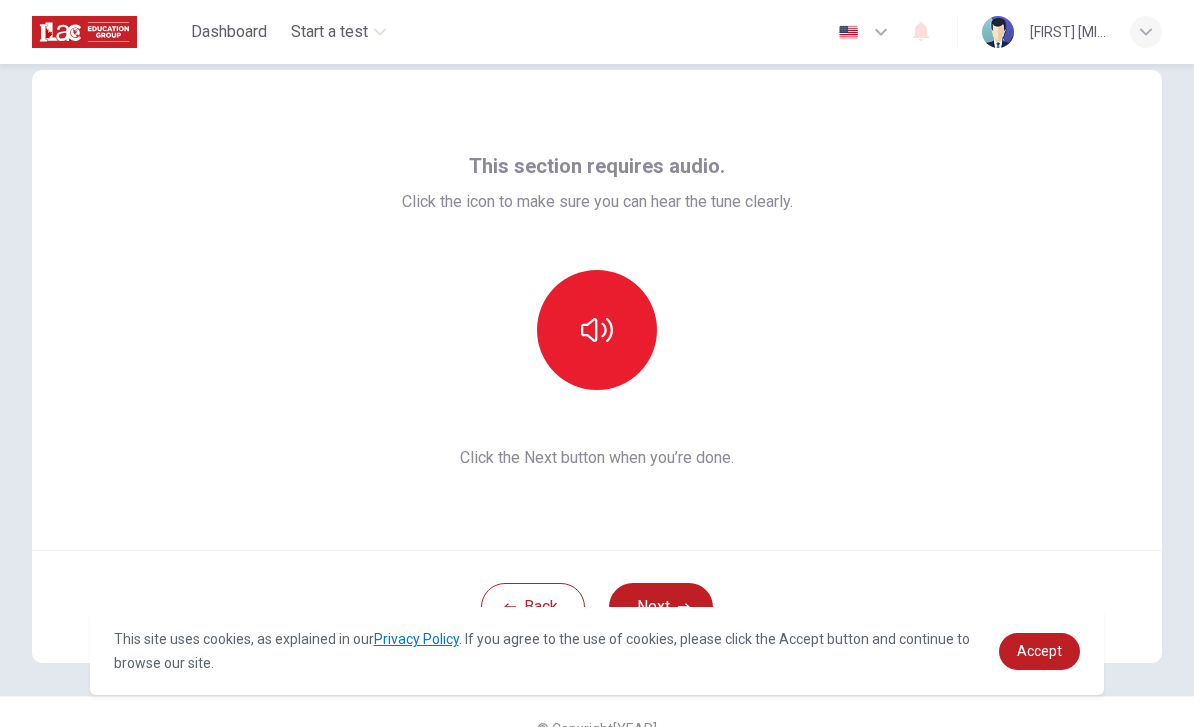 scroll, scrollTop: 29, scrollLeft: 0, axis: vertical 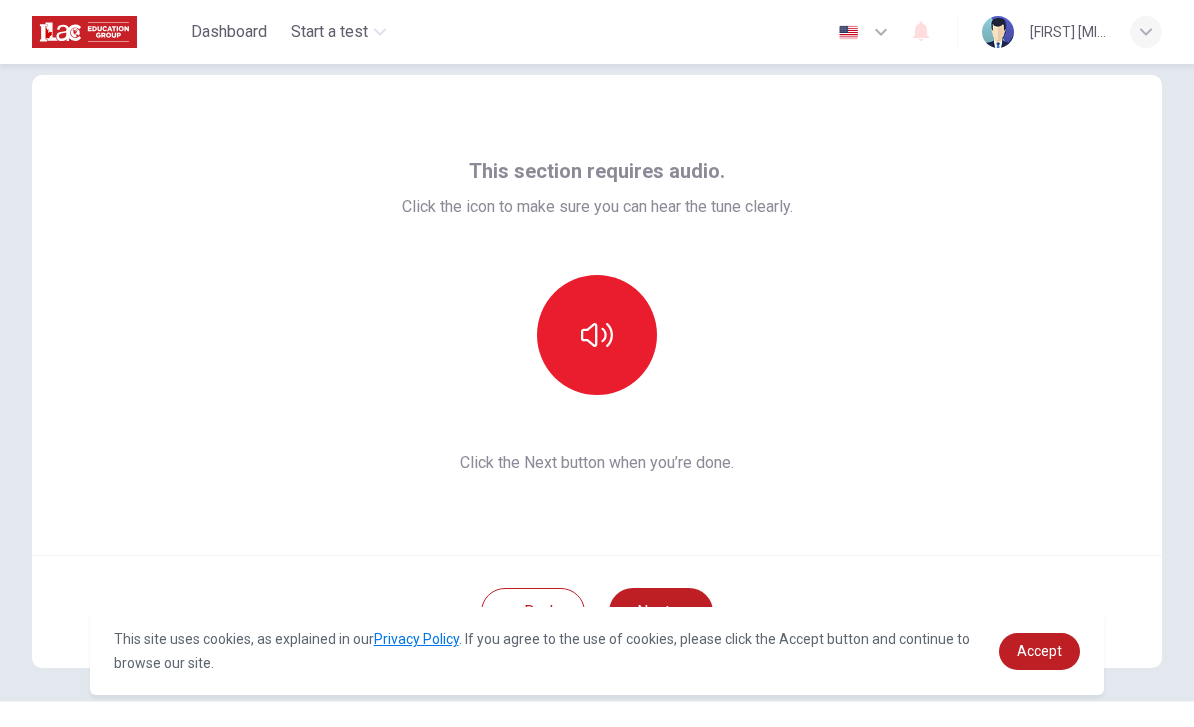click at bounding box center [597, 335] 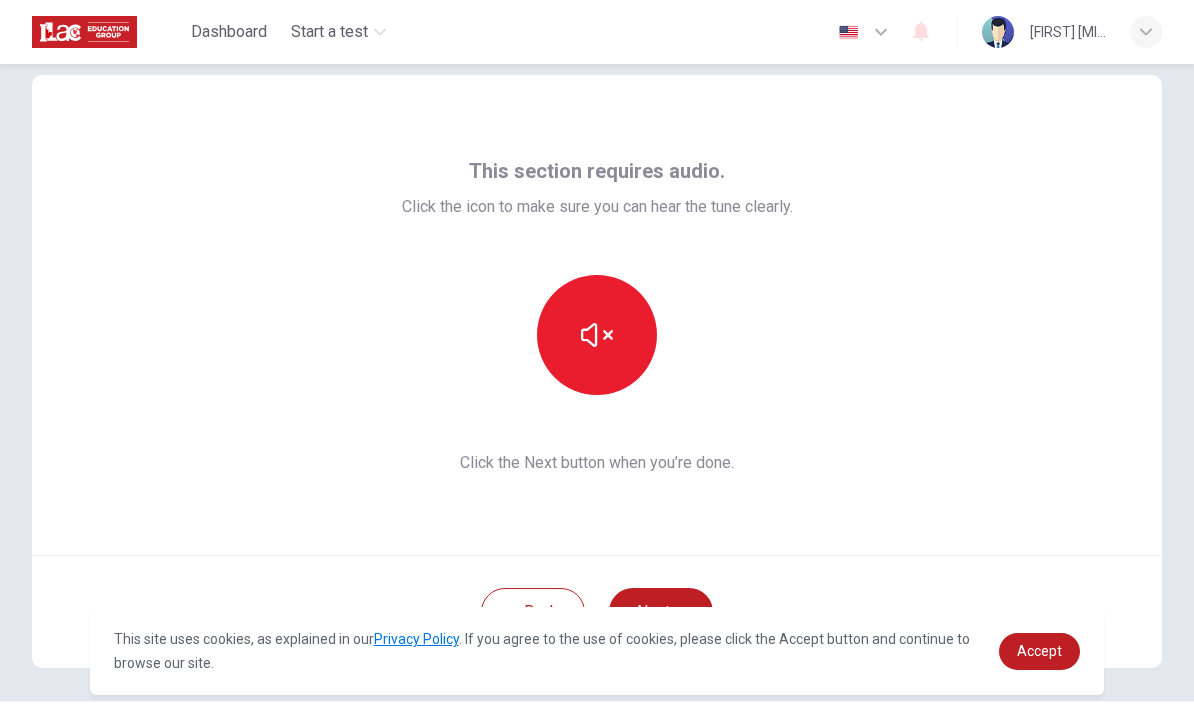 click at bounding box center [597, 335] 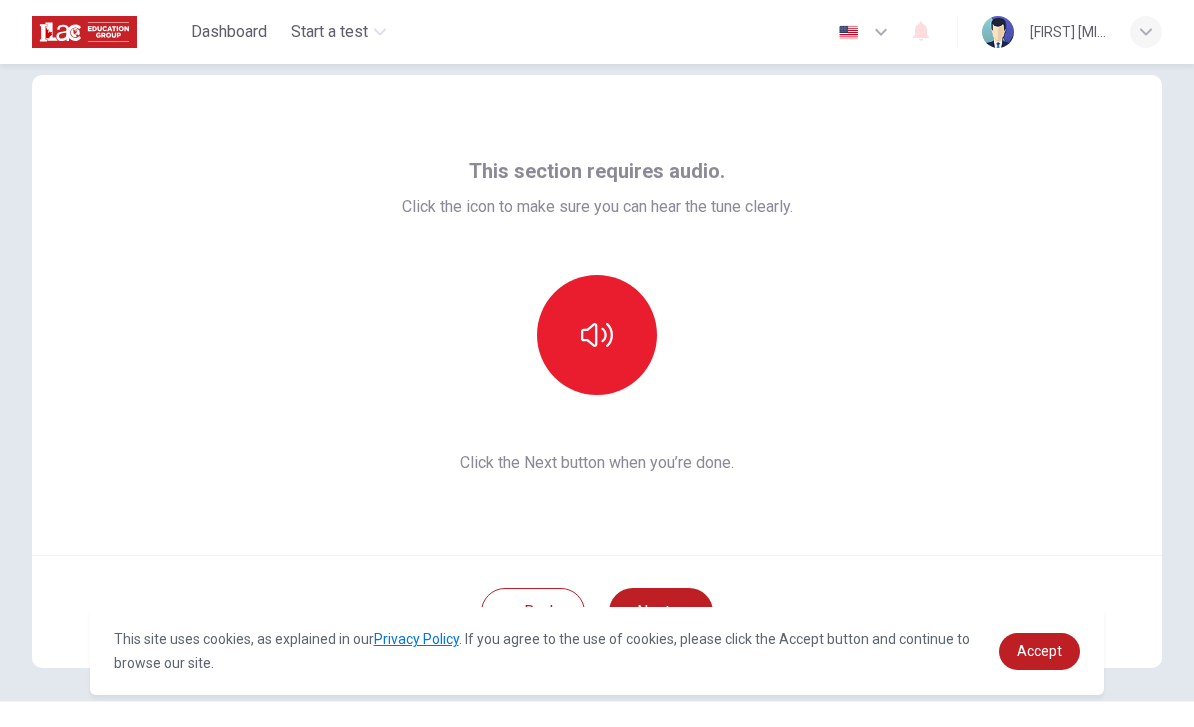 click at bounding box center [597, 335] 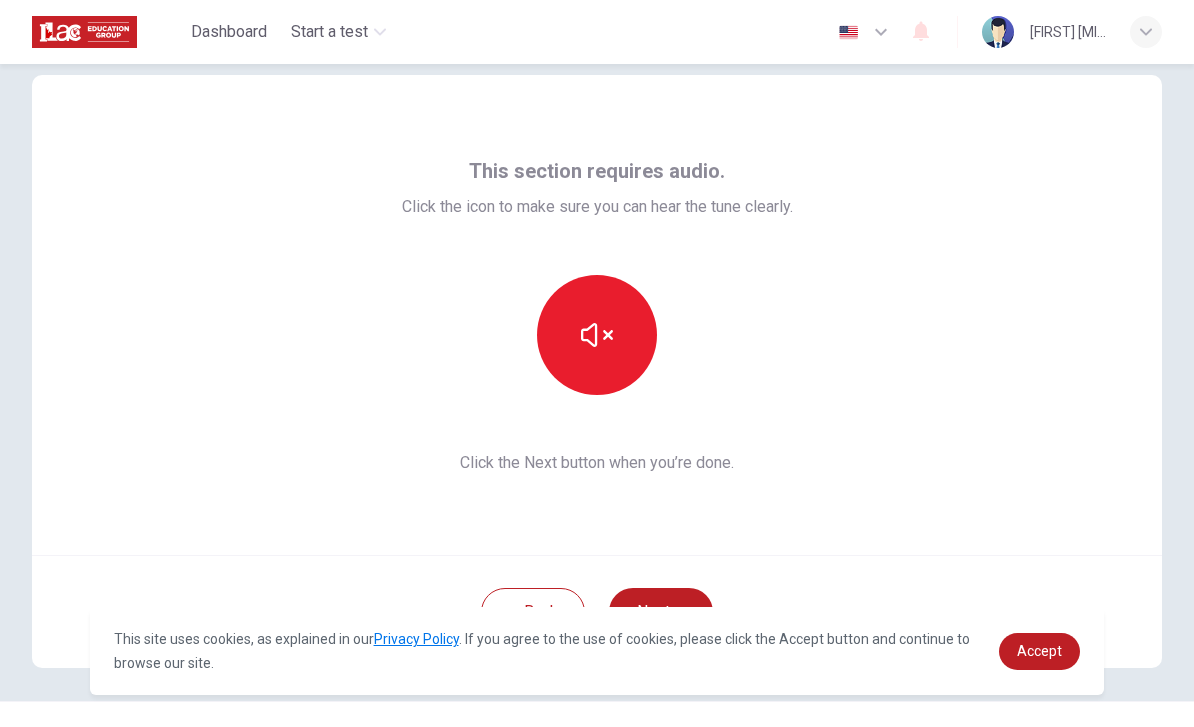 click at bounding box center [597, 335] 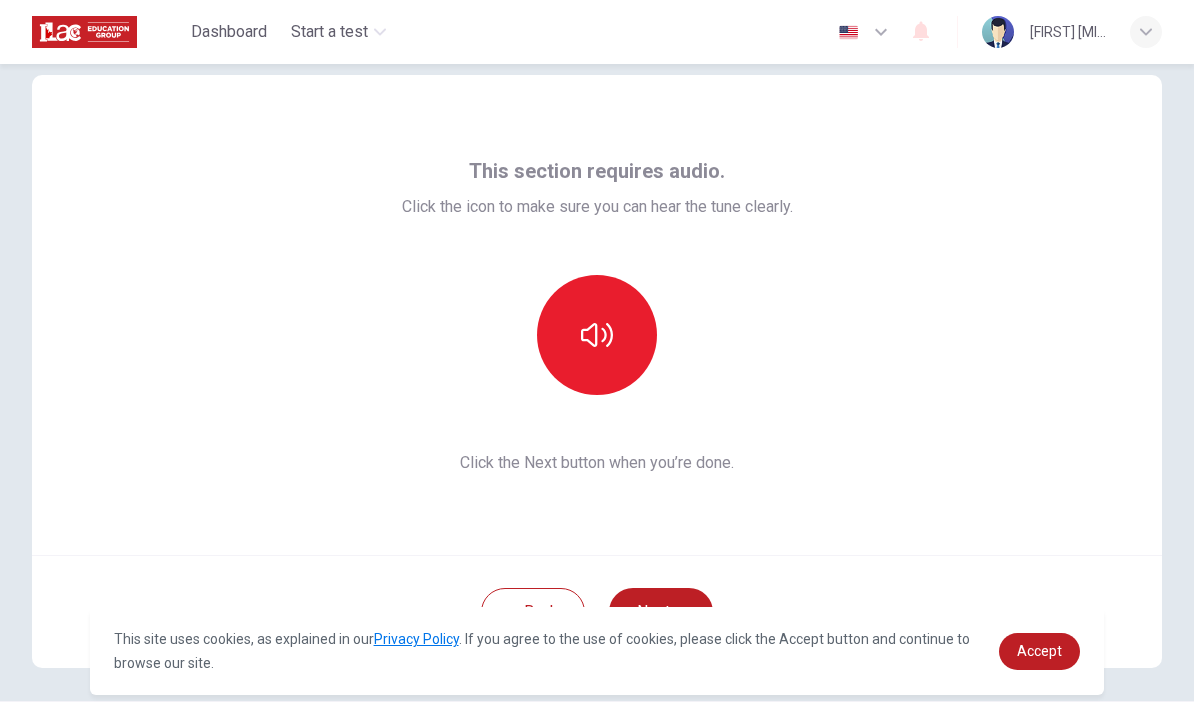 click at bounding box center (597, 335) 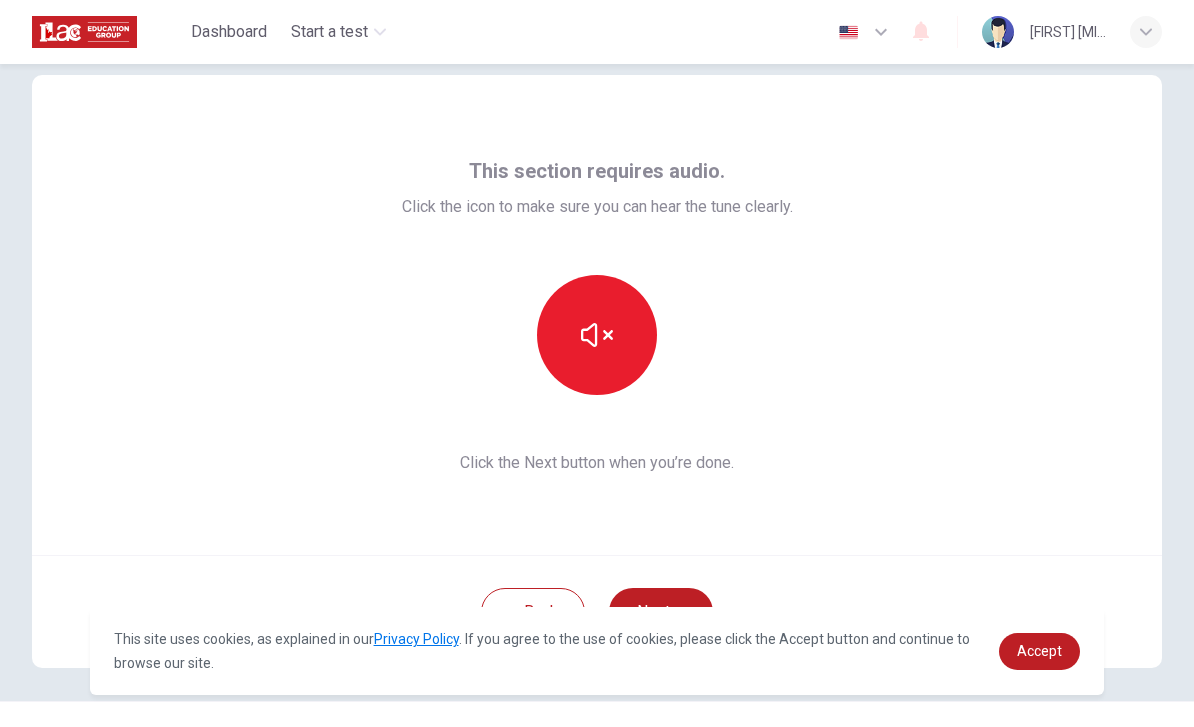 click at bounding box center (597, 335) 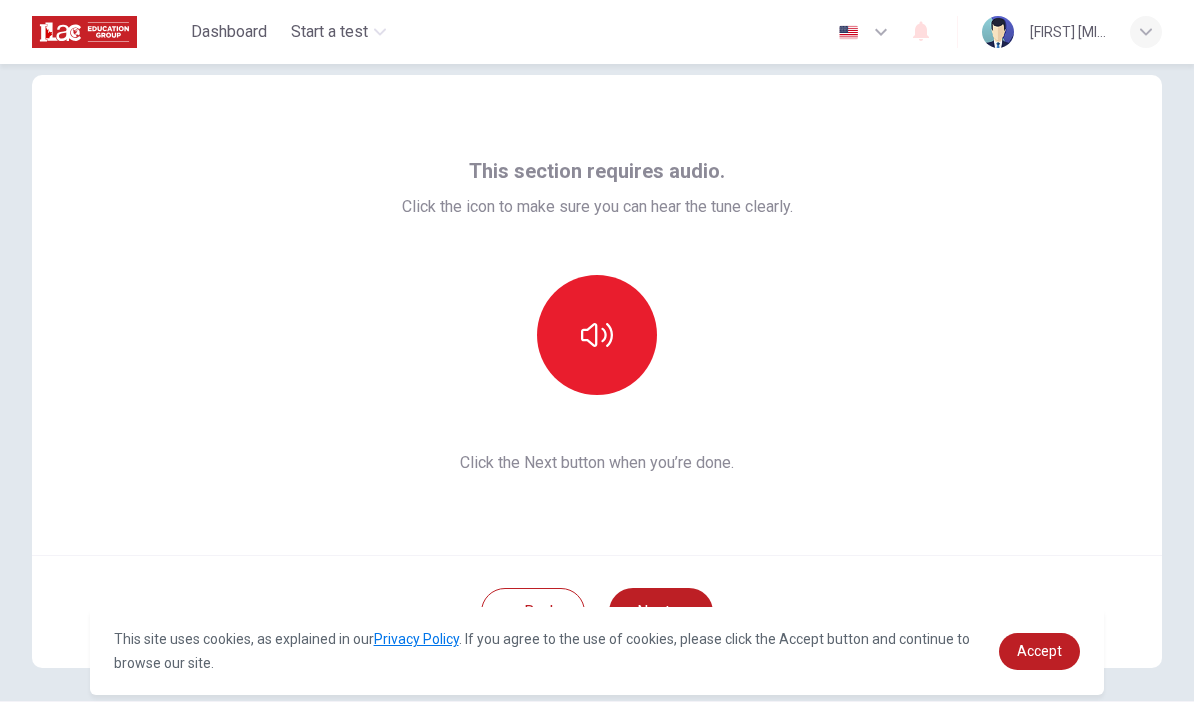 click at bounding box center (597, 335) 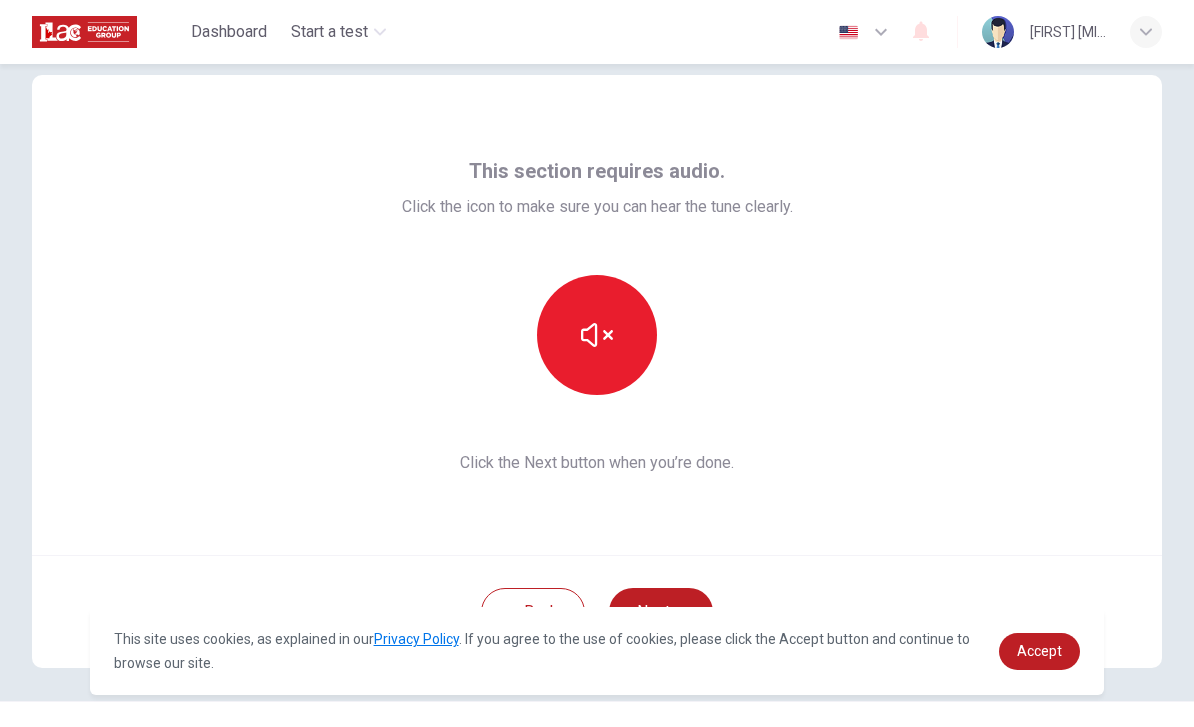 click at bounding box center [597, 335] 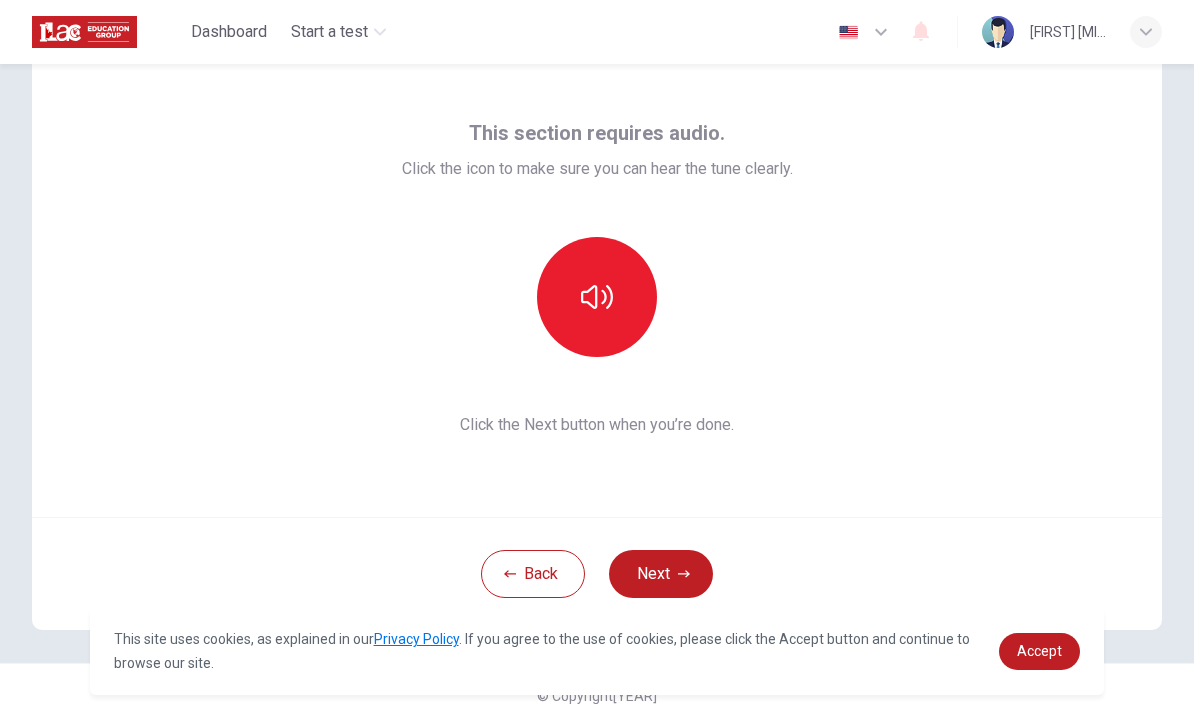 scroll, scrollTop: 67, scrollLeft: 0, axis: vertical 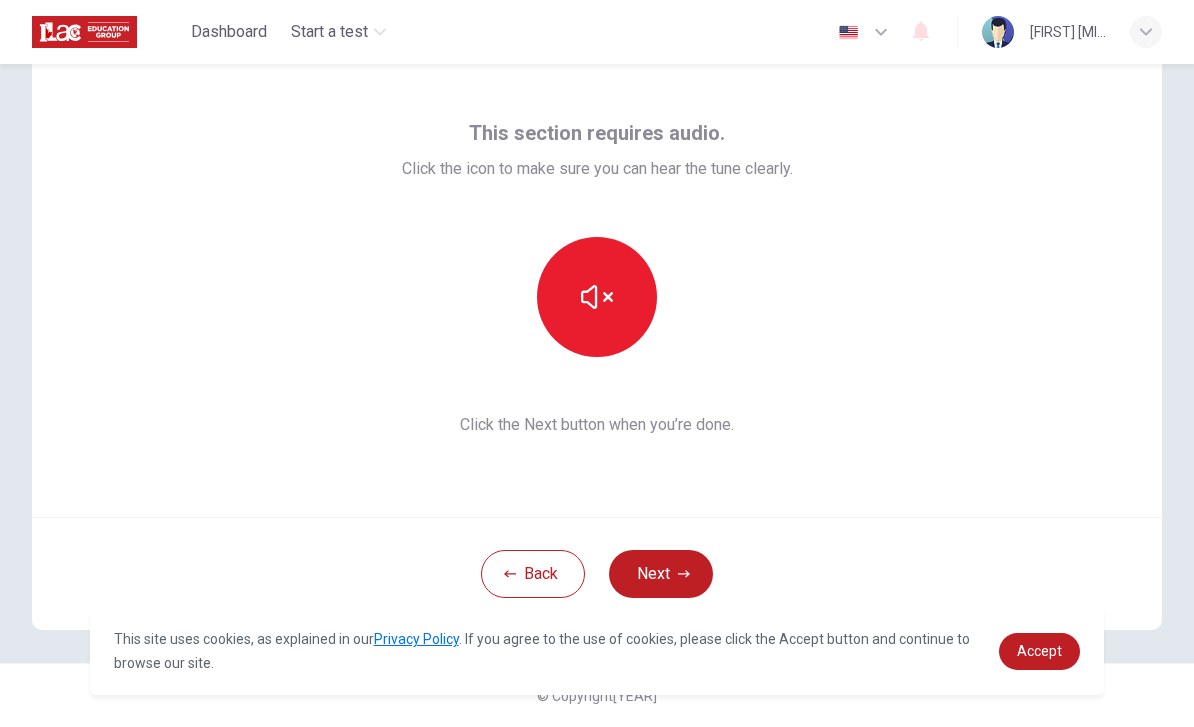 click at bounding box center (597, 297) 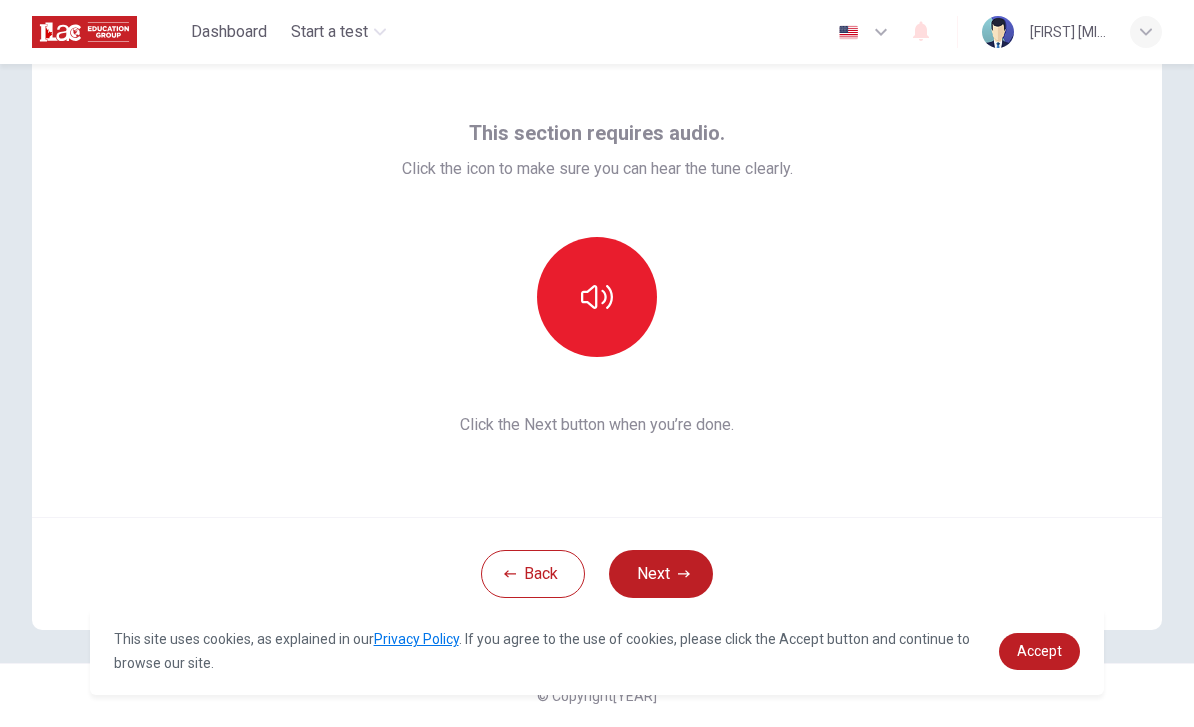 click on "Next" at bounding box center (661, 574) 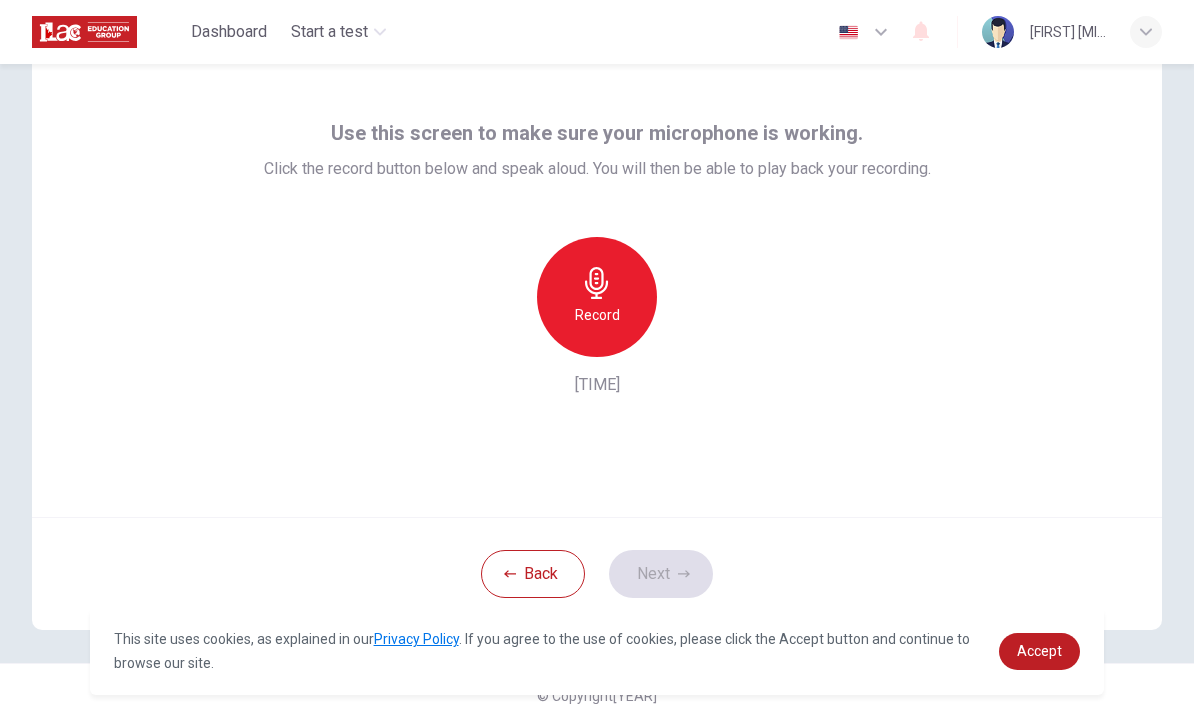 click at bounding box center (597, 283) 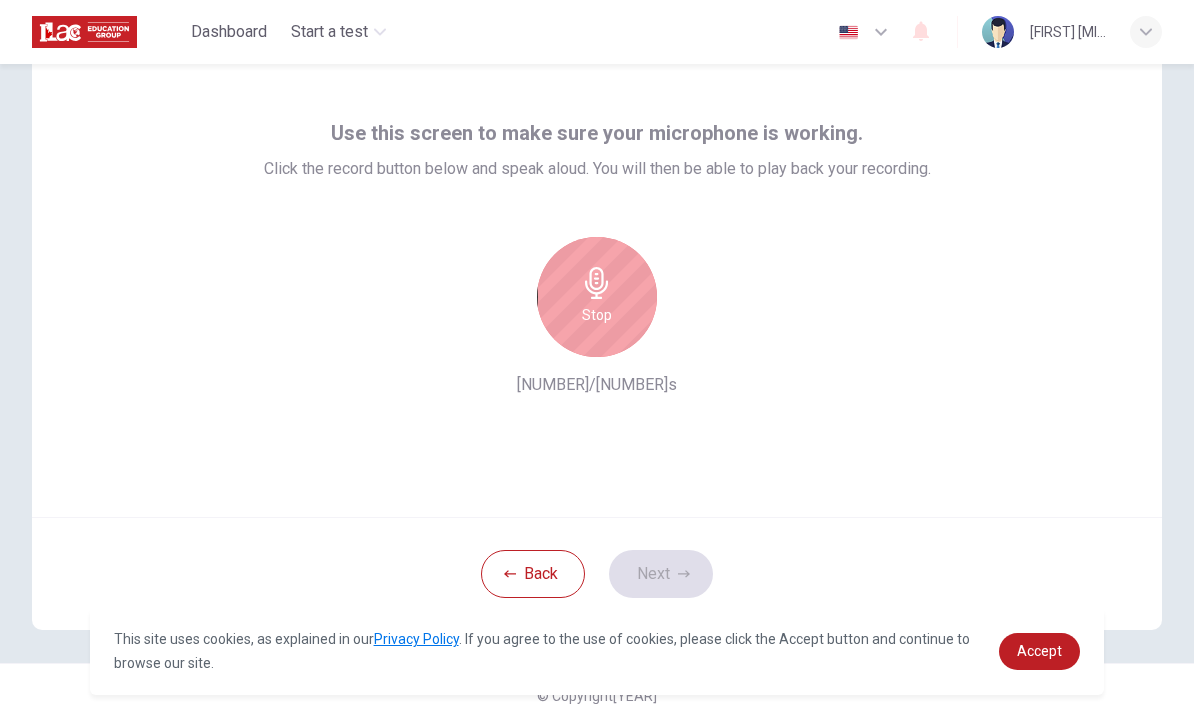 click on "Stop" at bounding box center [597, 315] 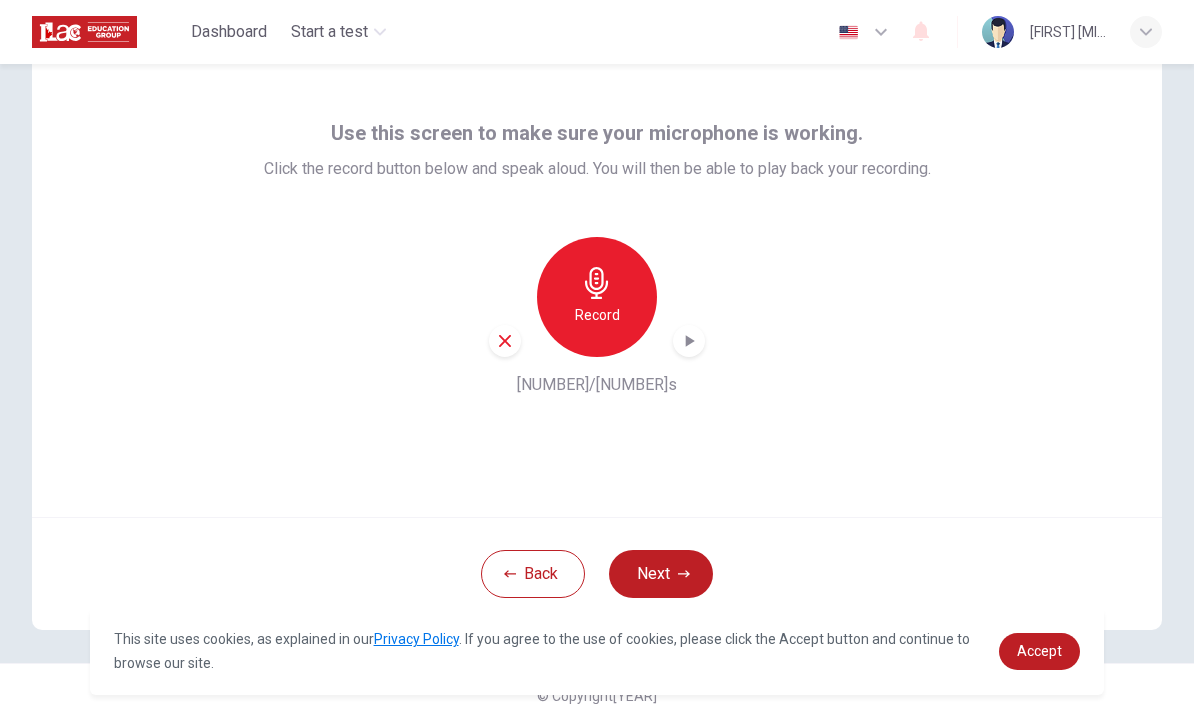click at bounding box center (689, 341) 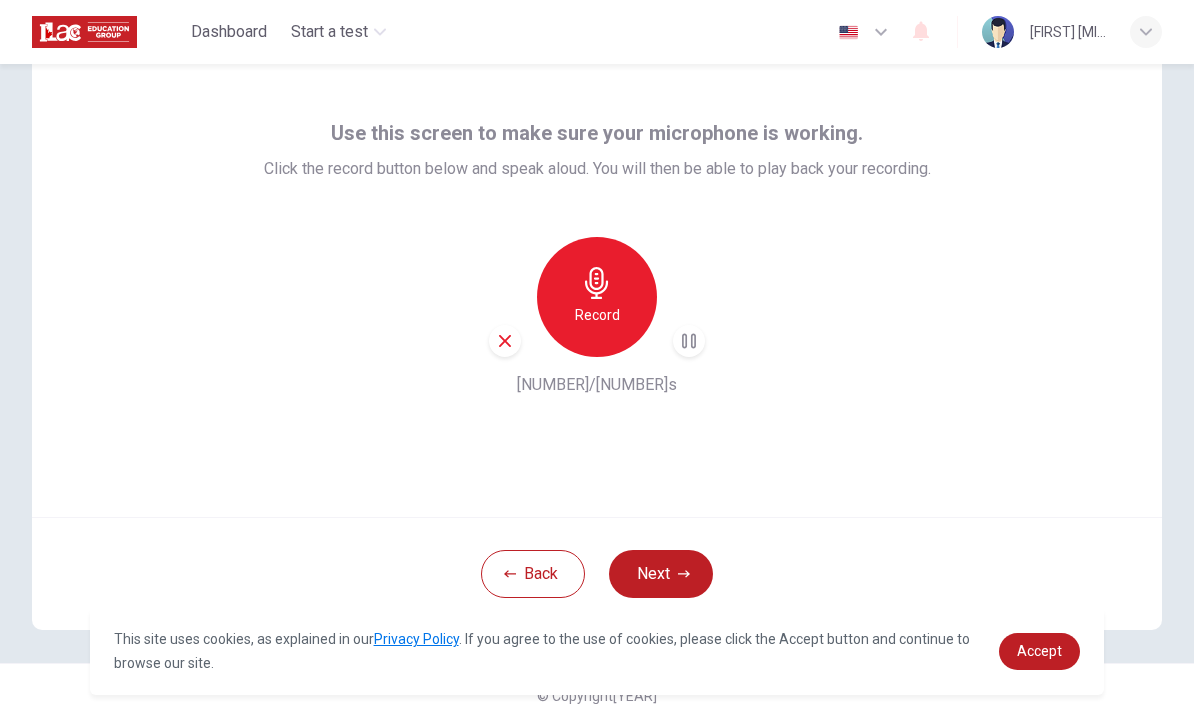 click at bounding box center [597, 283] 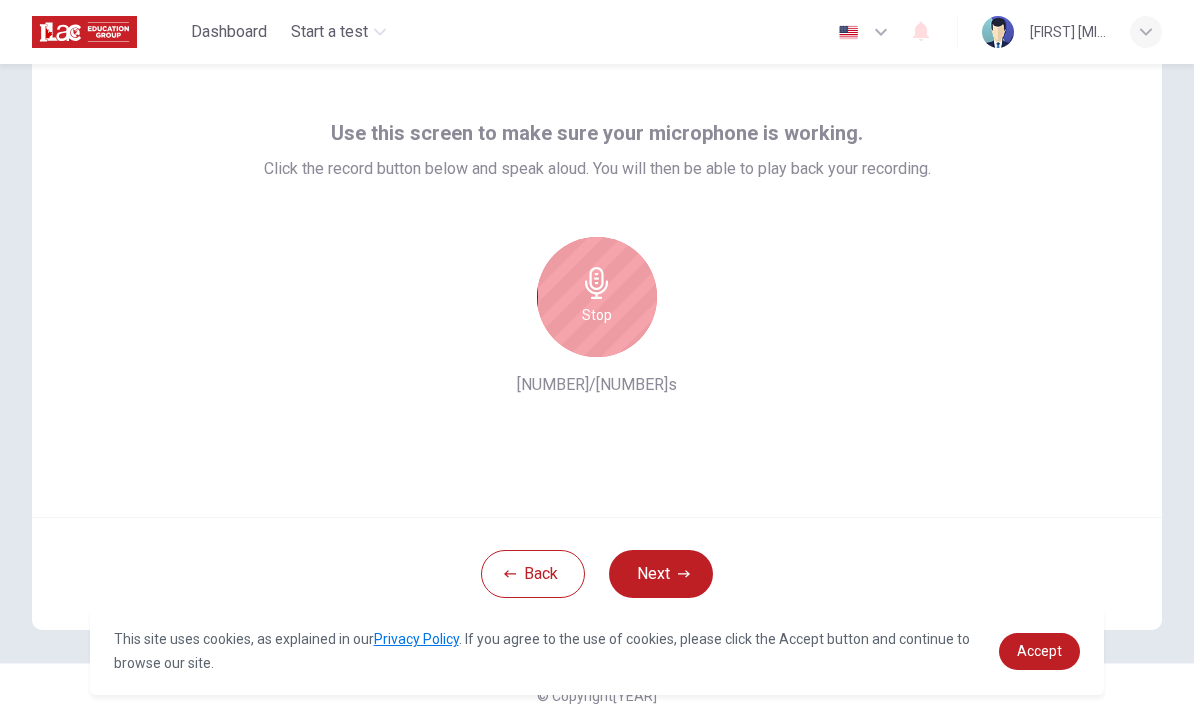 click on "Stop" at bounding box center (597, 297) 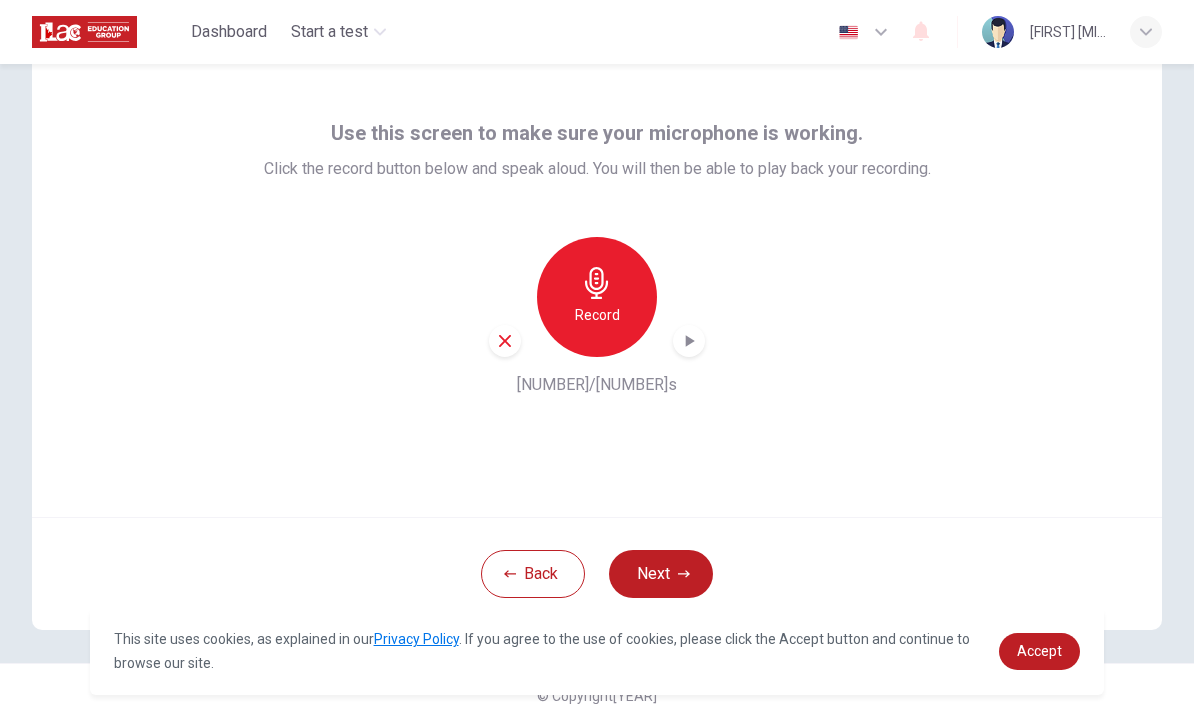 click at bounding box center [689, 341] 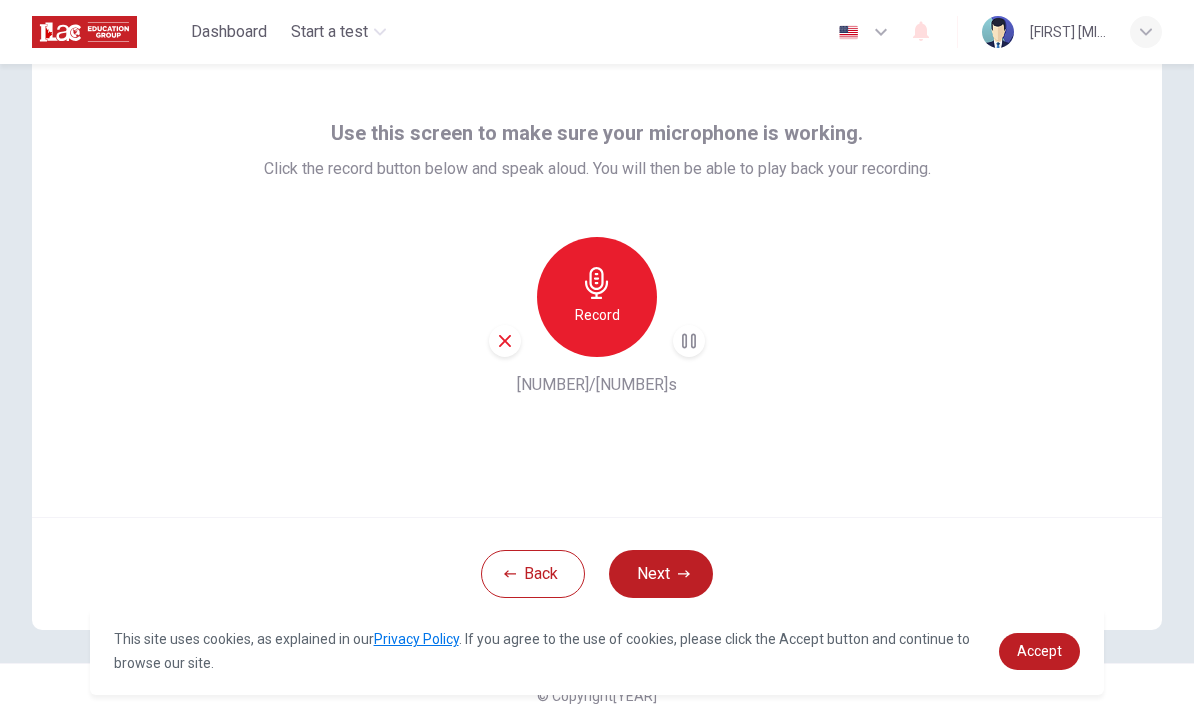 click at bounding box center (505, 341) 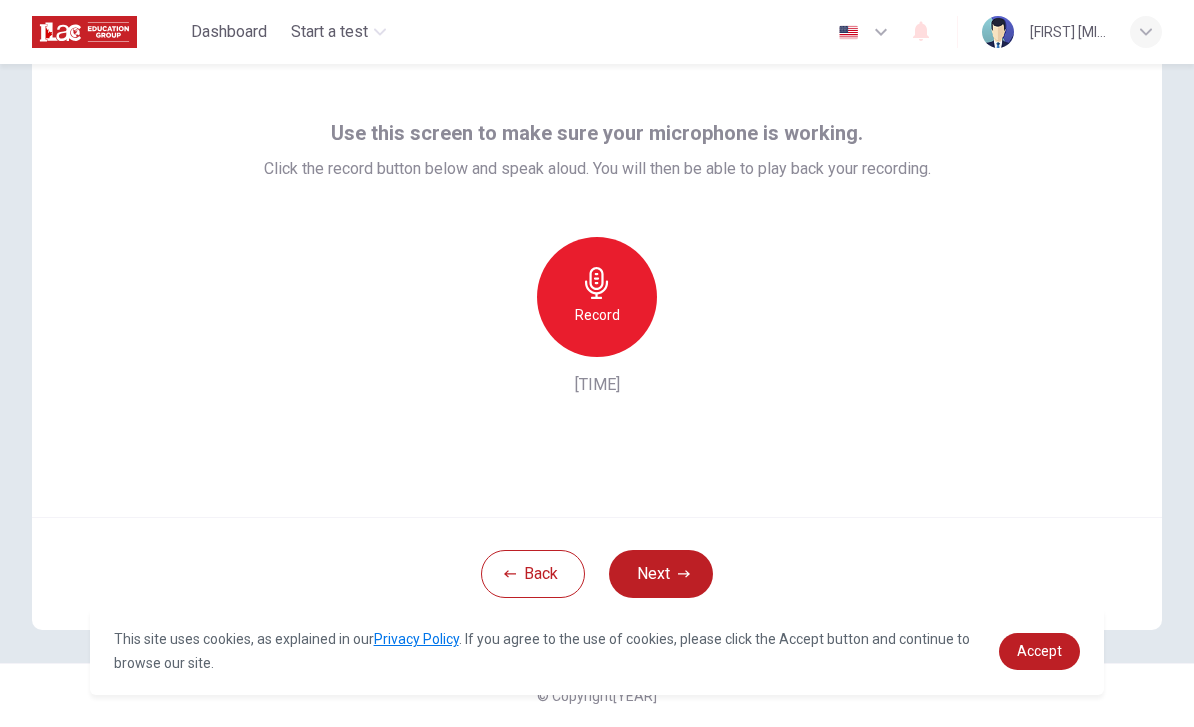 click on "Record" at bounding box center (597, 315) 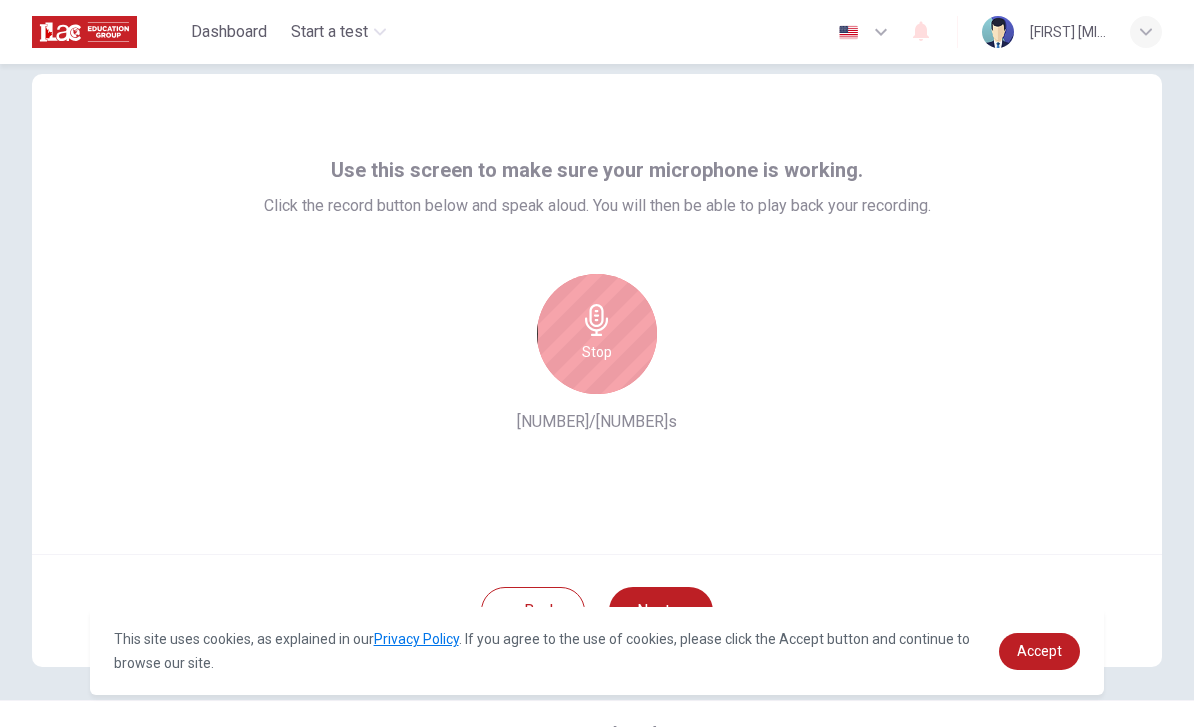 scroll, scrollTop: 38, scrollLeft: 0, axis: vertical 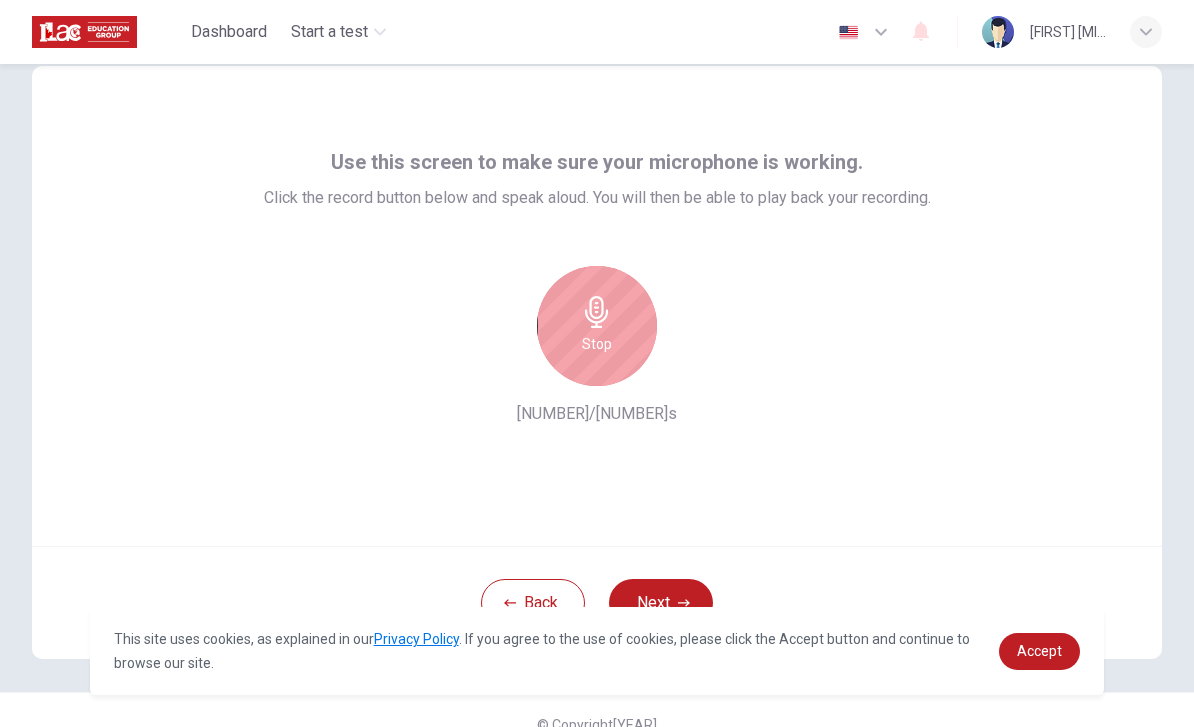 click at bounding box center (597, 312) 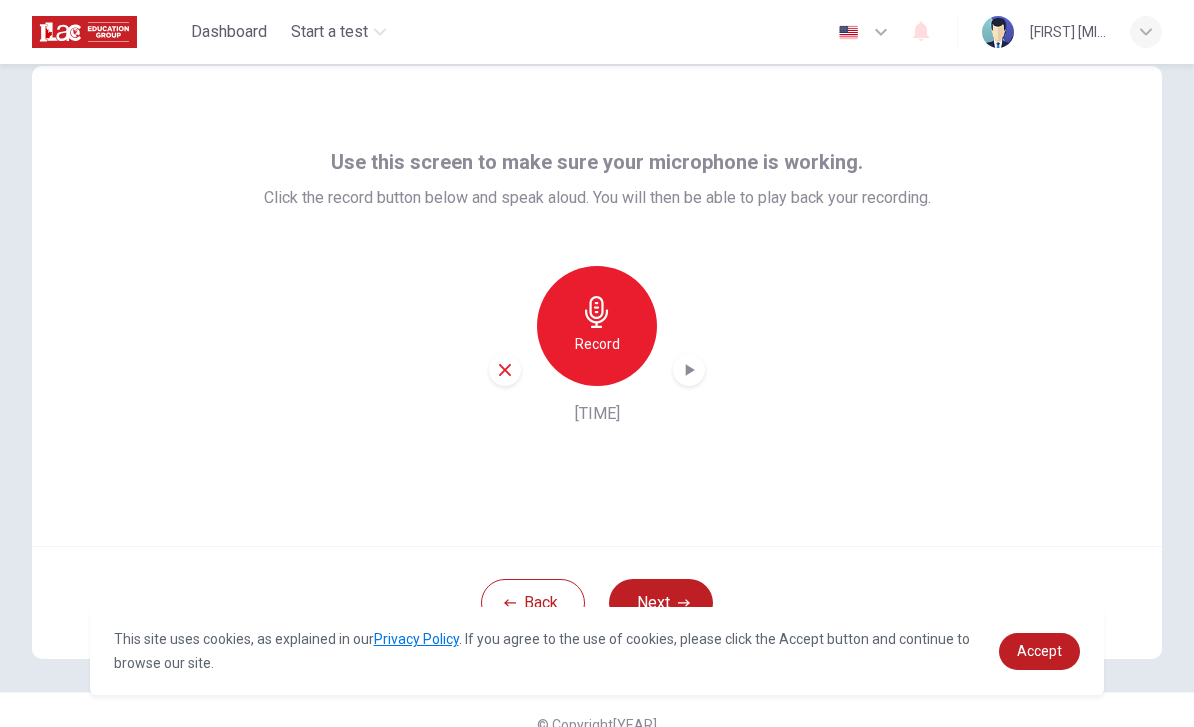 click at bounding box center (690, 370) 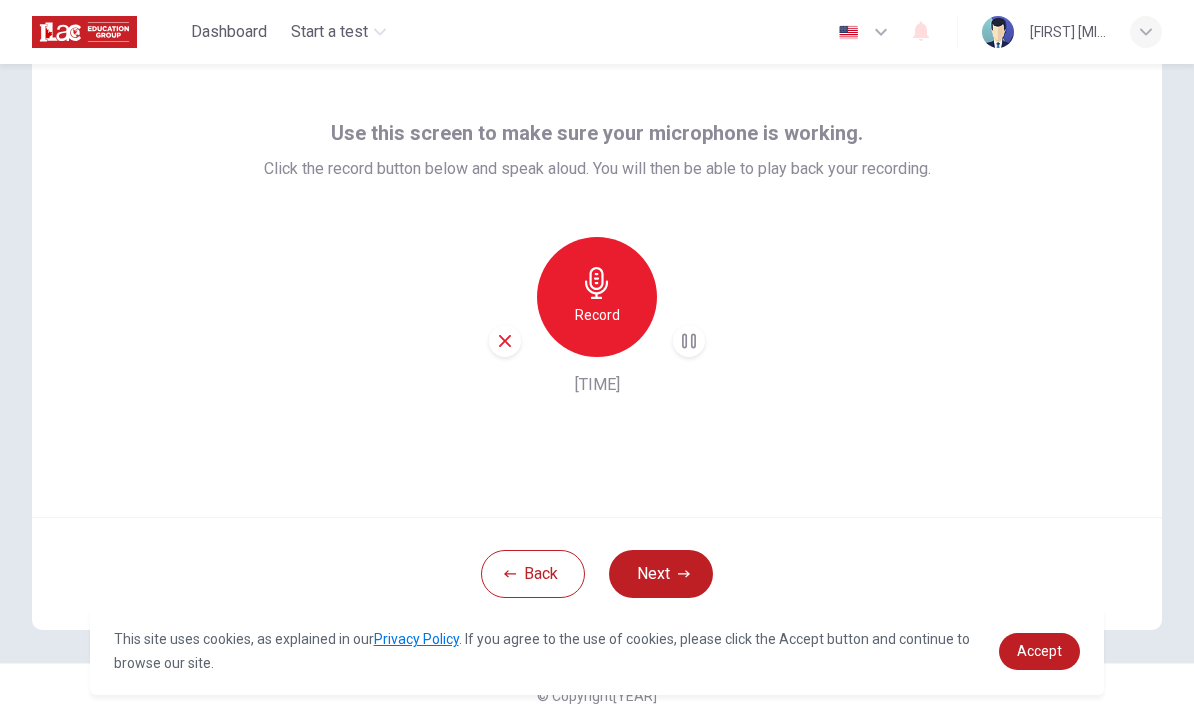 scroll, scrollTop: 67, scrollLeft: 0, axis: vertical 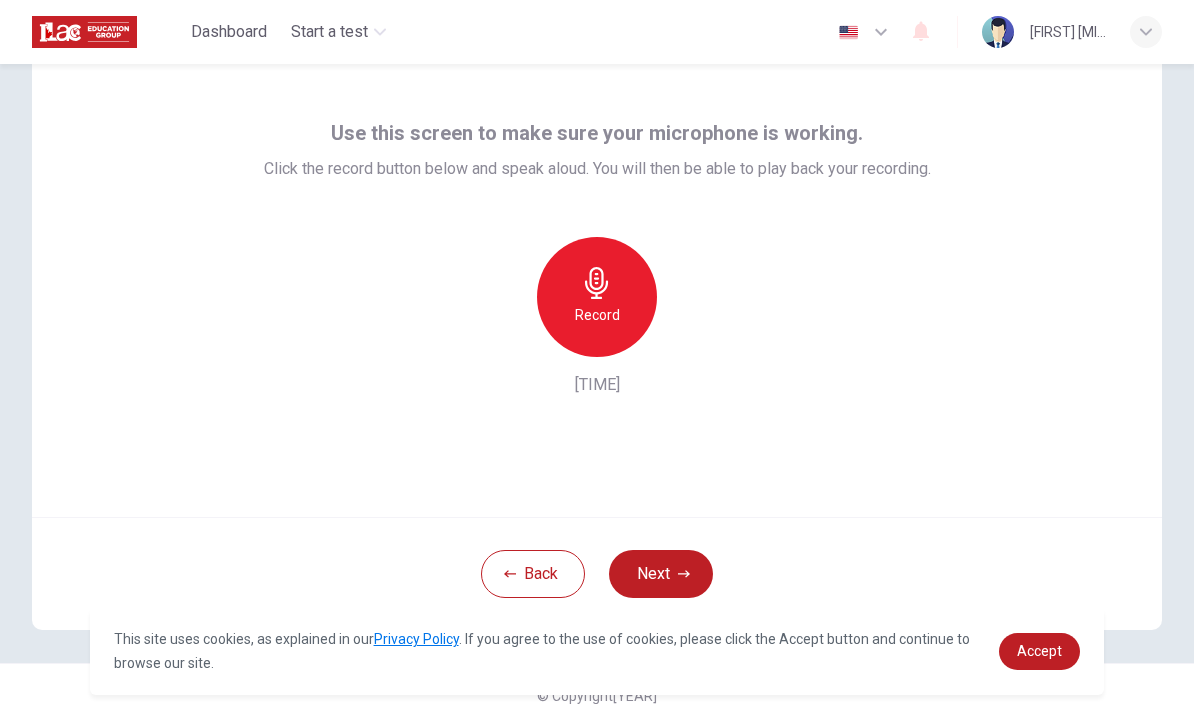 click on "Record" at bounding box center [597, 315] 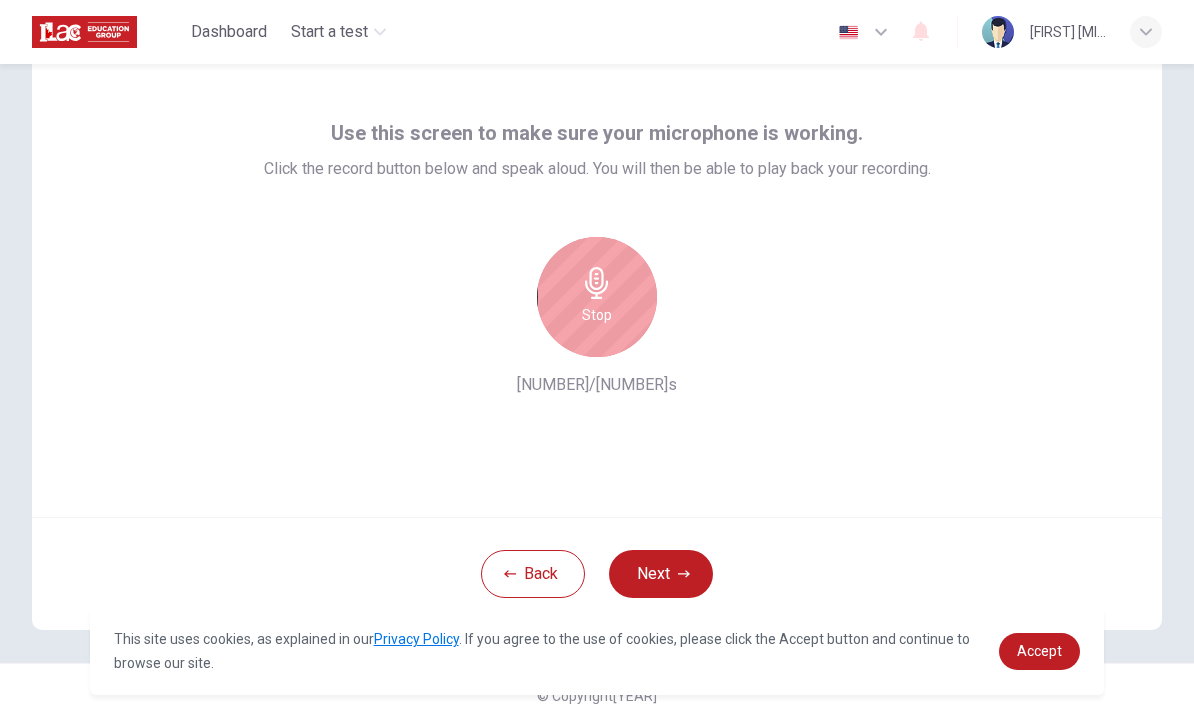 click on "Stop" at bounding box center [597, 315] 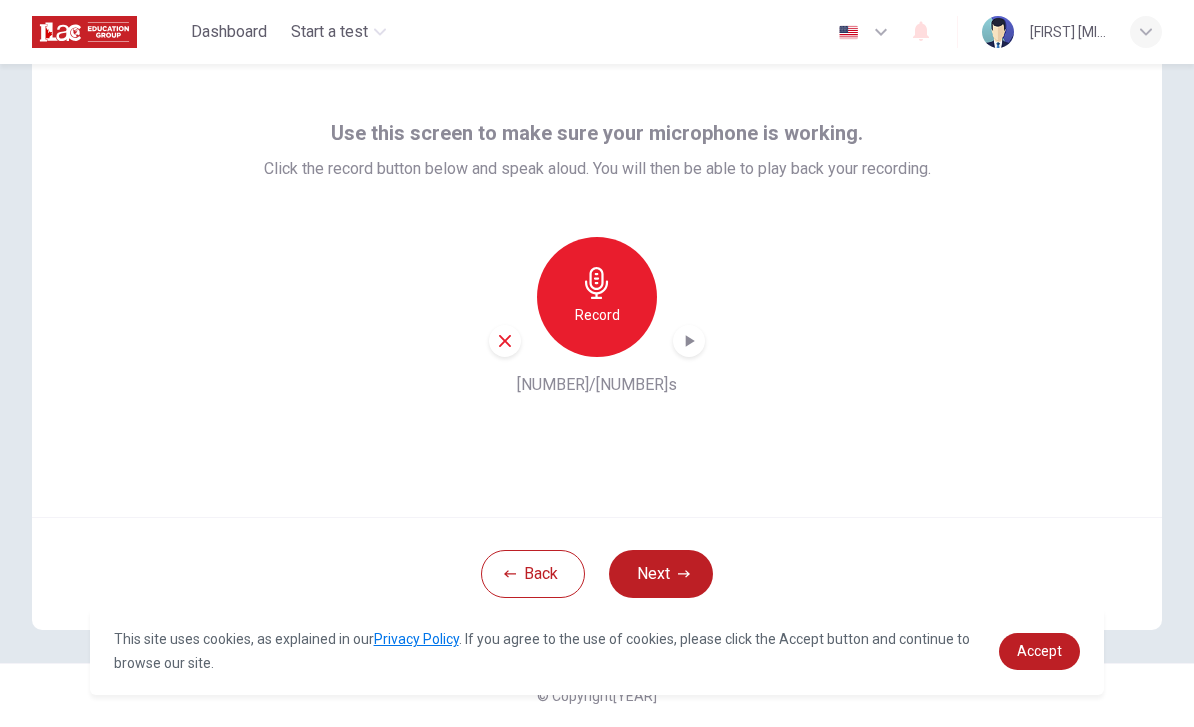 click on "Record" at bounding box center [597, 297] 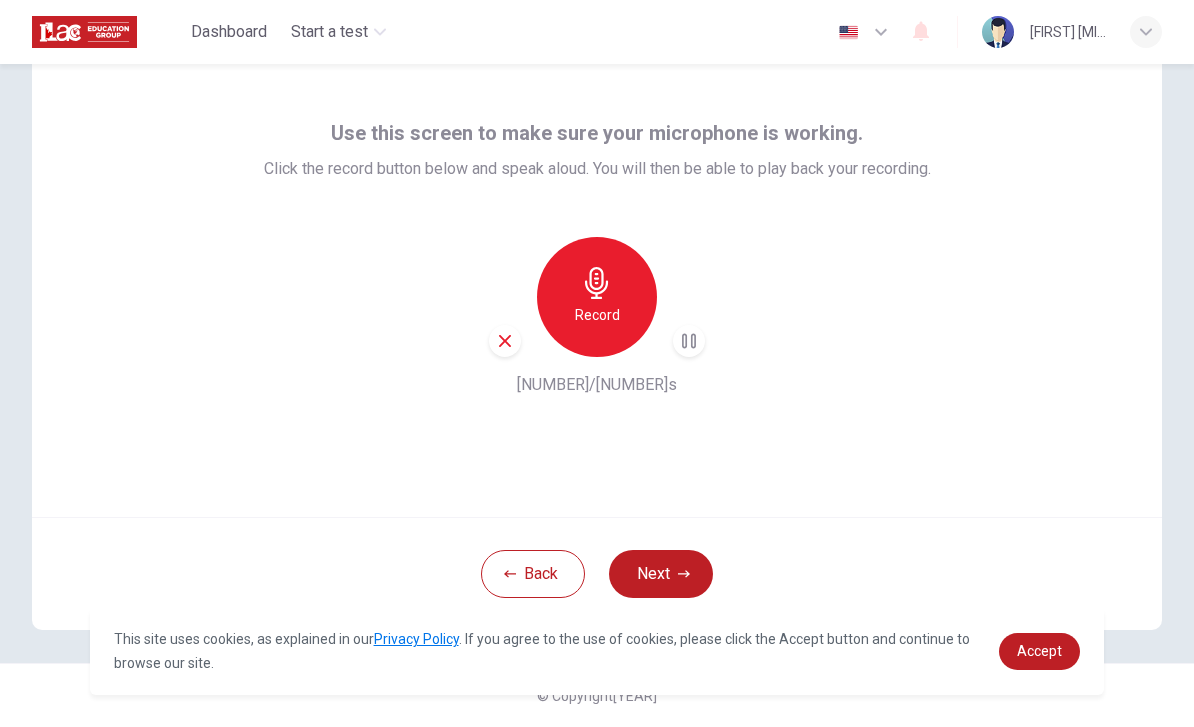 click at bounding box center (689, 341) 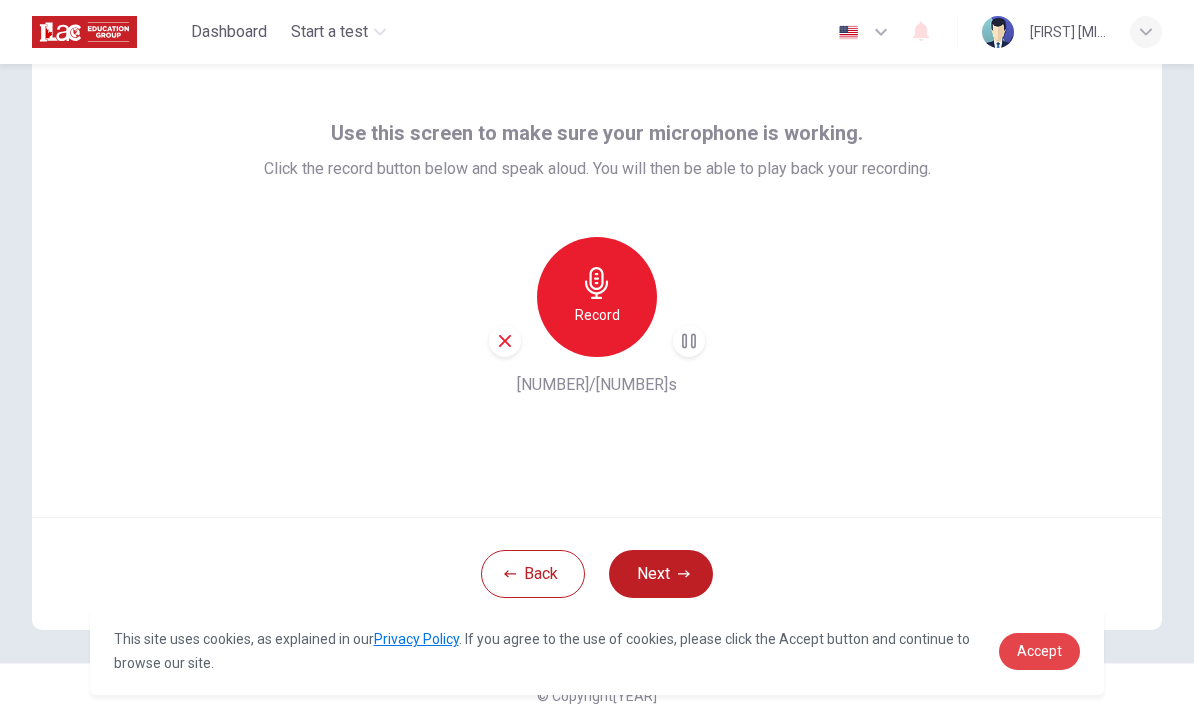 click on "Accept" at bounding box center (1039, 651) 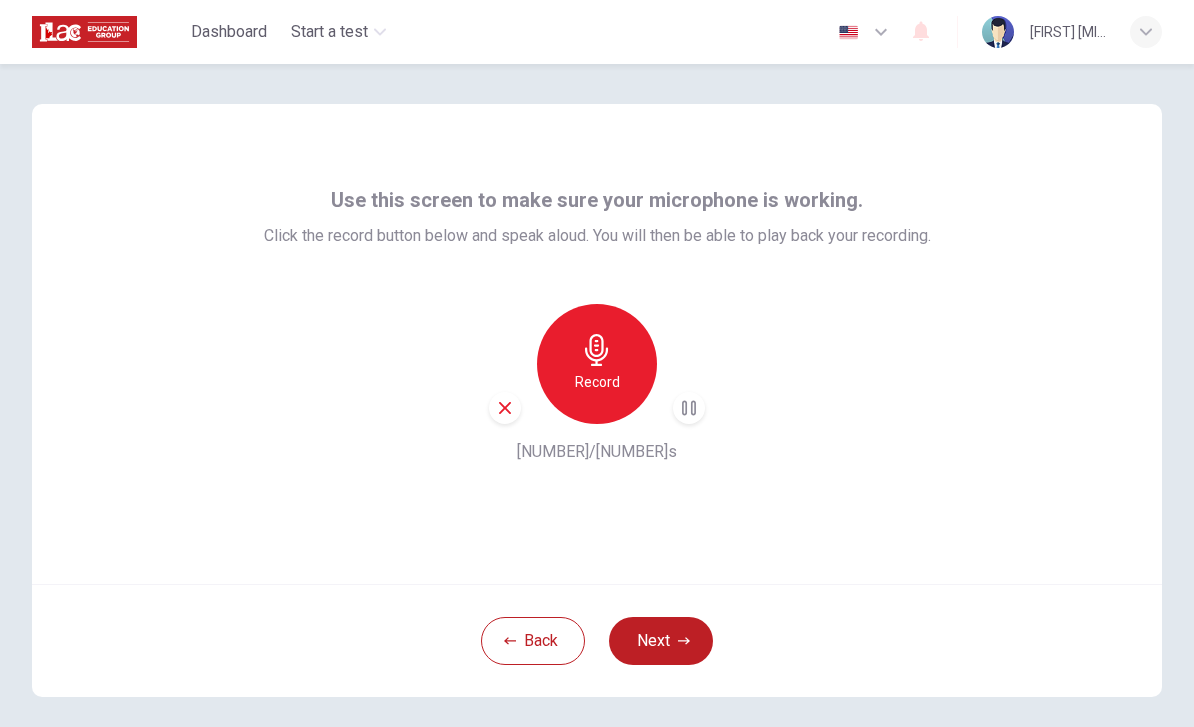 scroll, scrollTop: 0, scrollLeft: 0, axis: both 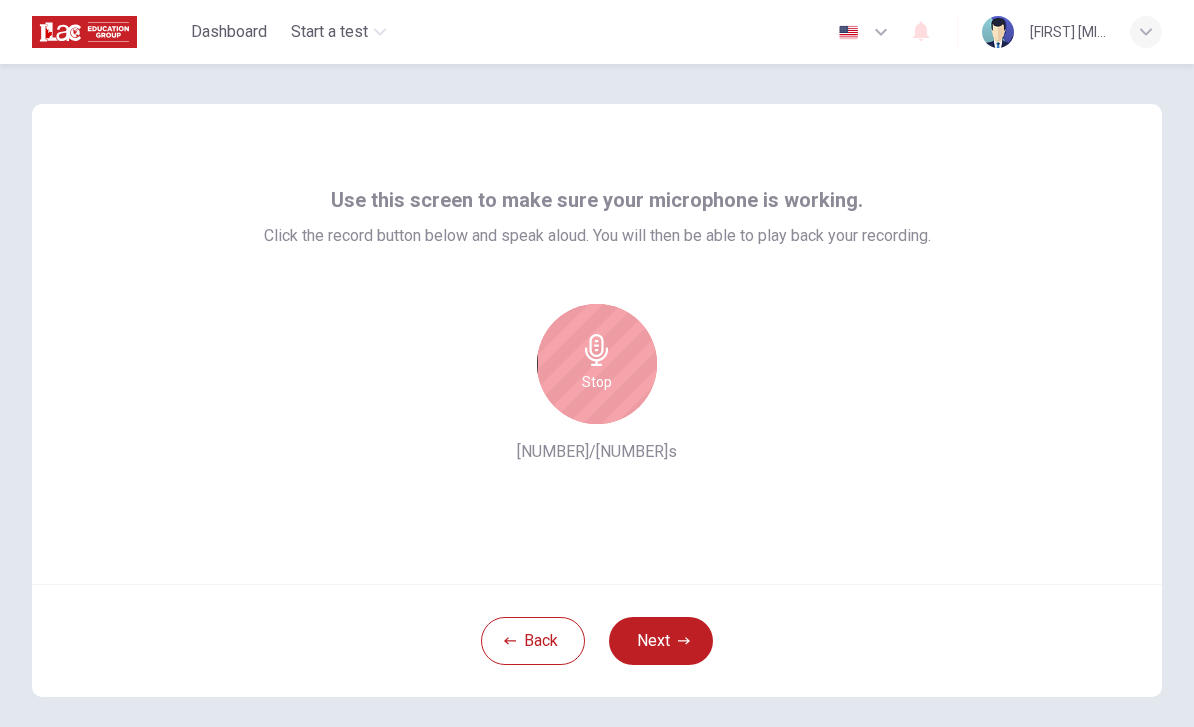 click on "Stop" at bounding box center [597, 382] 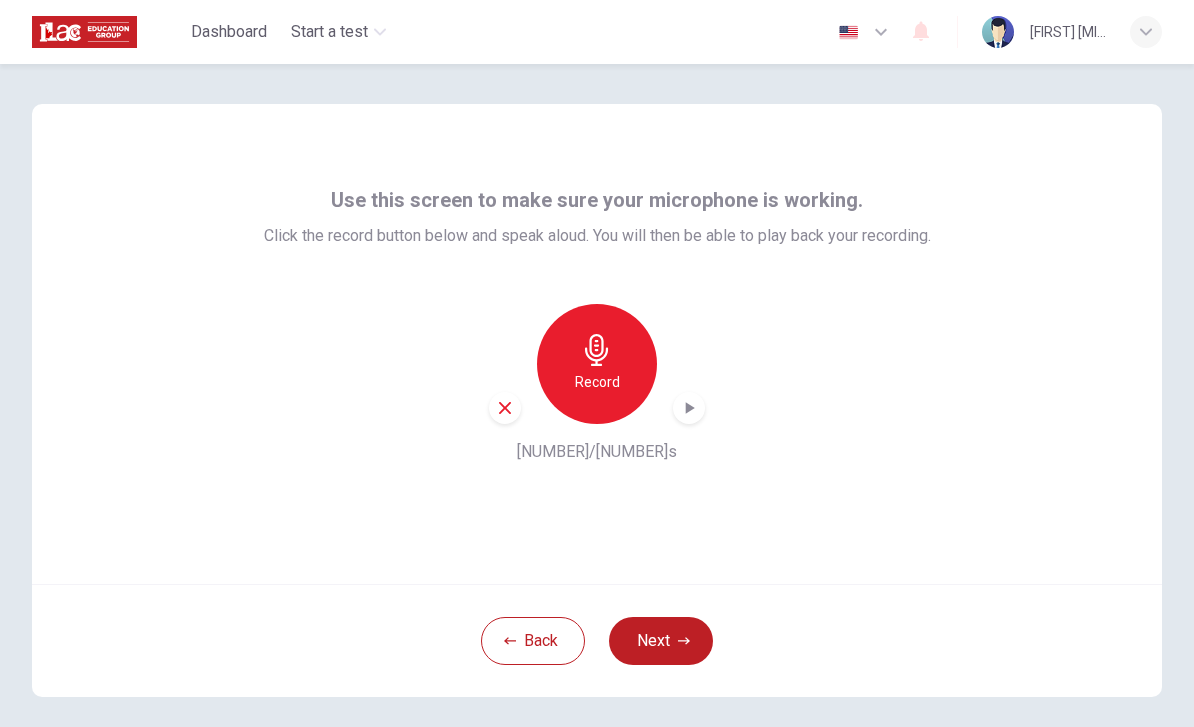 click at bounding box center (689, 408) 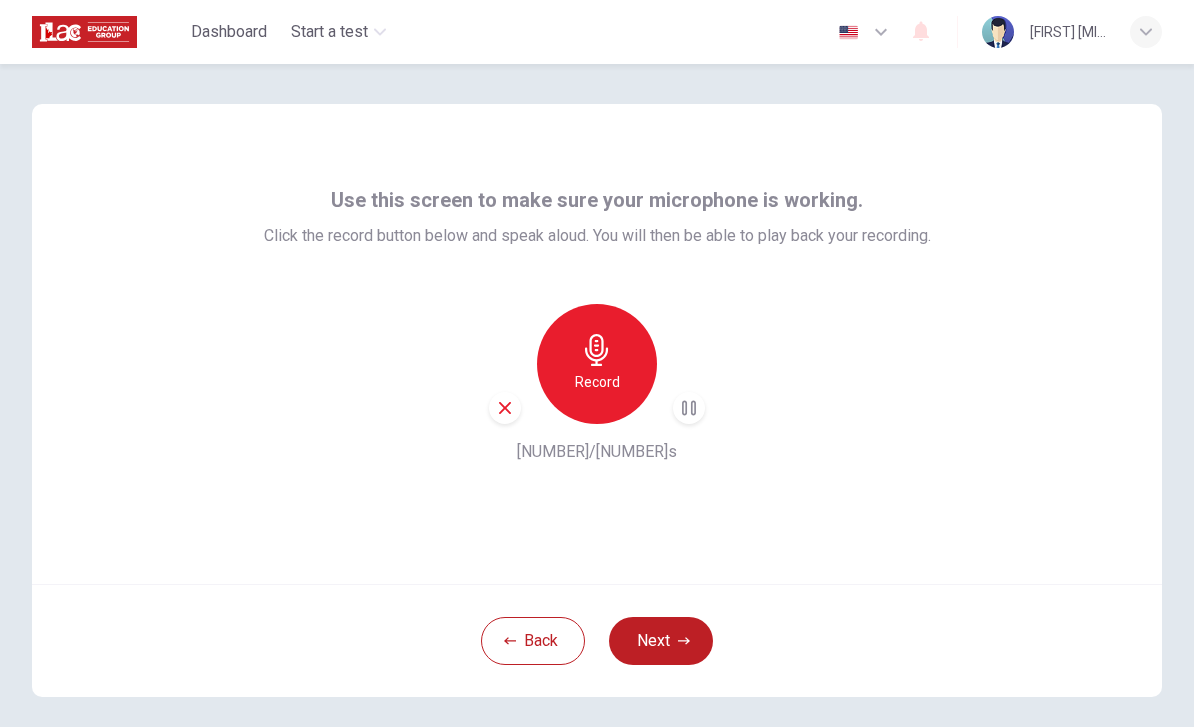 click at bounding box center (505, 408) 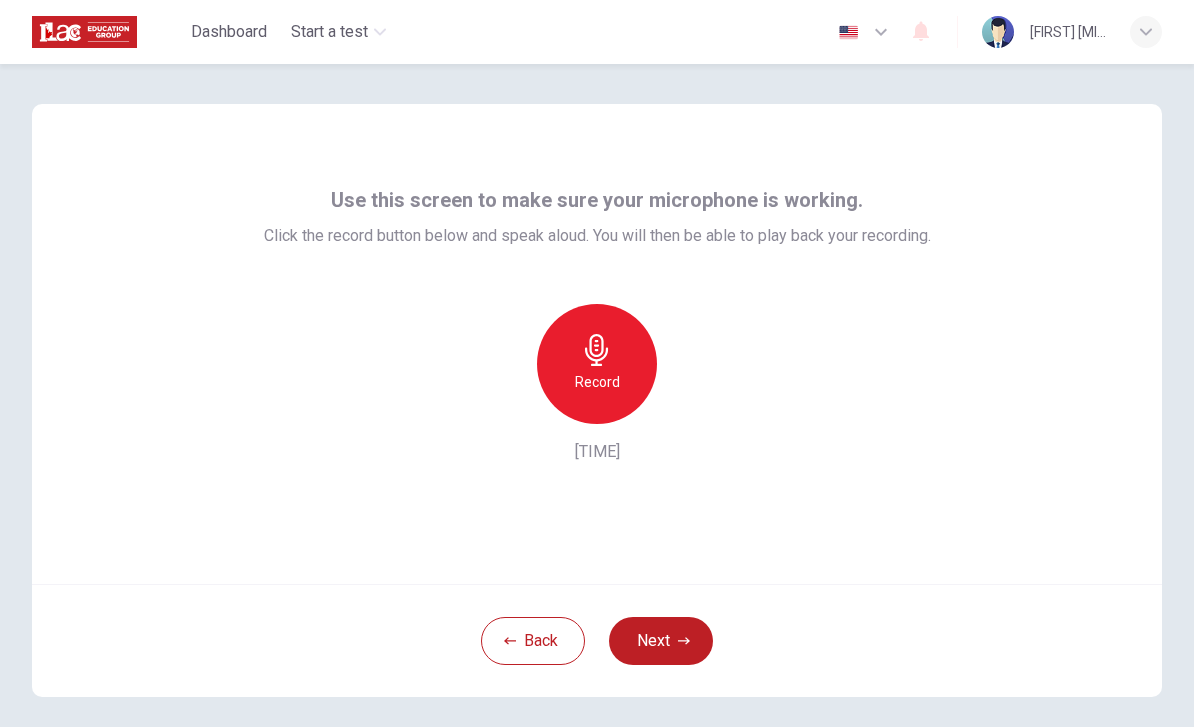click on "Next" at bounding box center [661, 641] 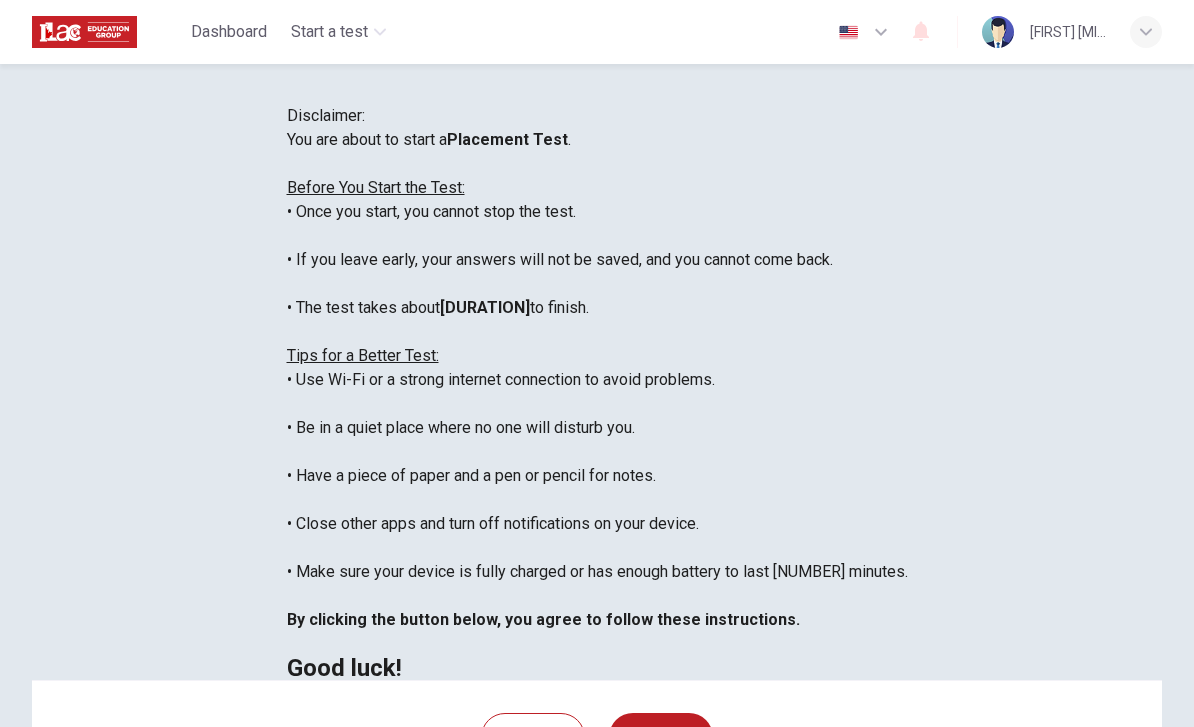 scroll, scrollTop: 21, scrollLeft: 0, axis: vertical 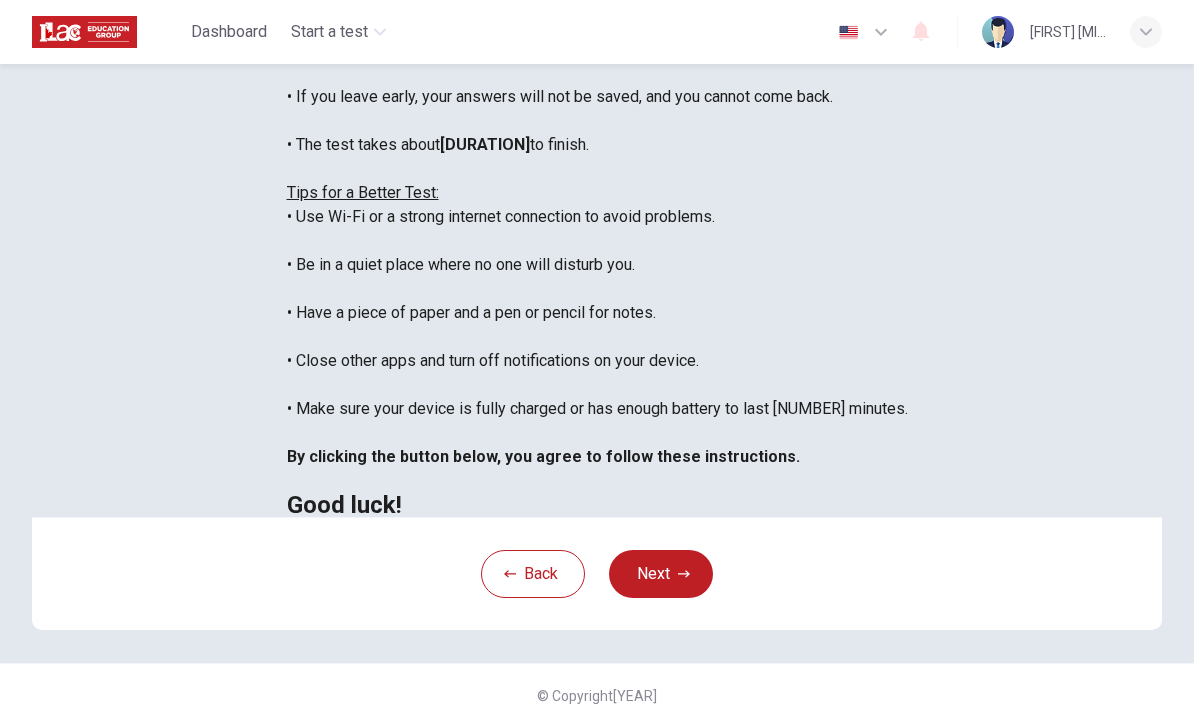click on "Next" at bounding box center (661, 574) 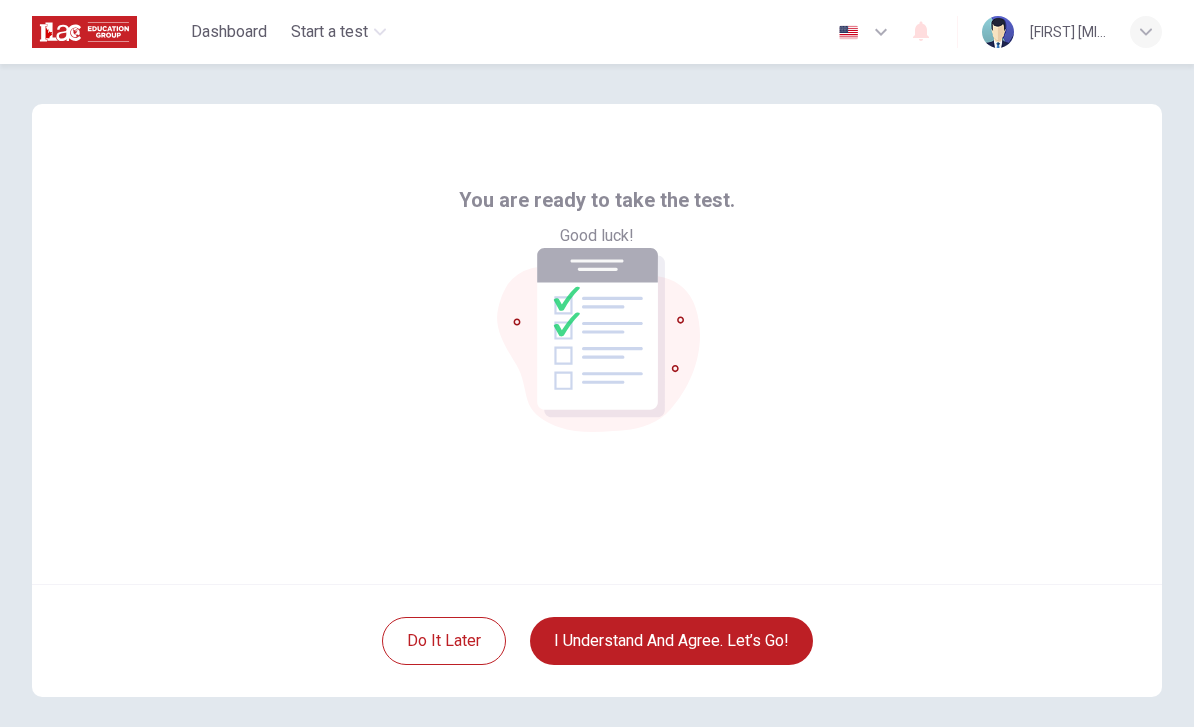 scroll, scrollTop: 50, scrollLeft: 0, axis: vertical 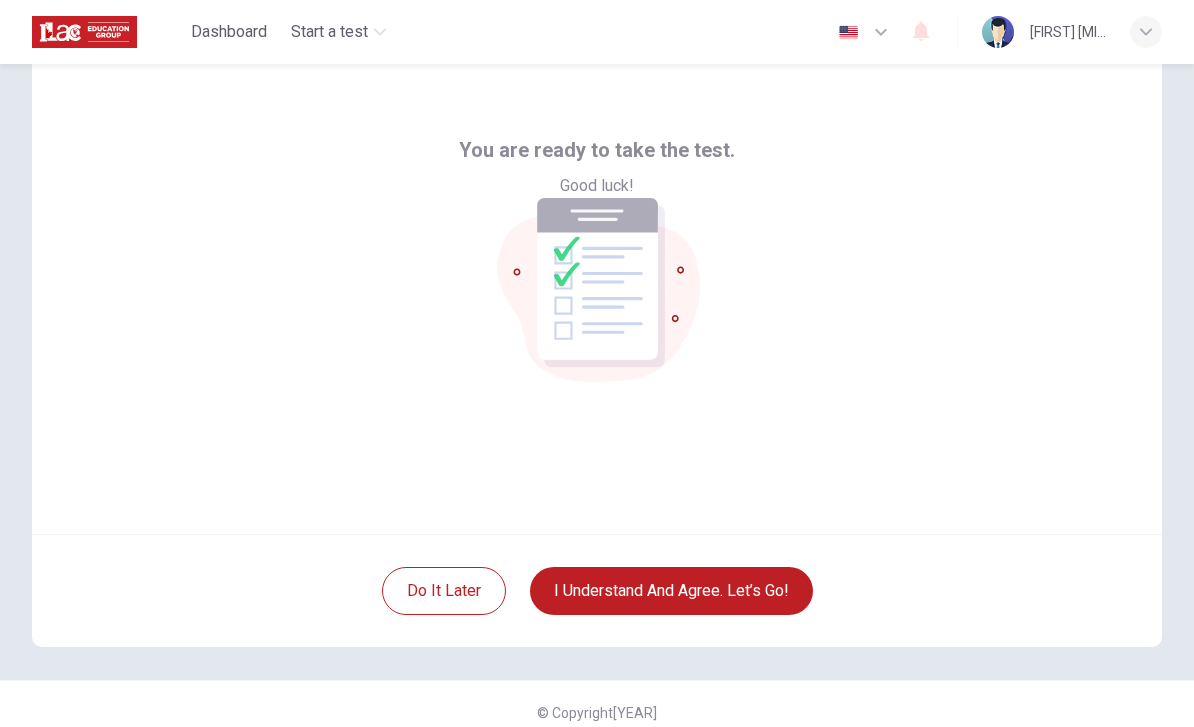 click on "I understand and agree. Let’s go!" at bounding box center [671, 591] 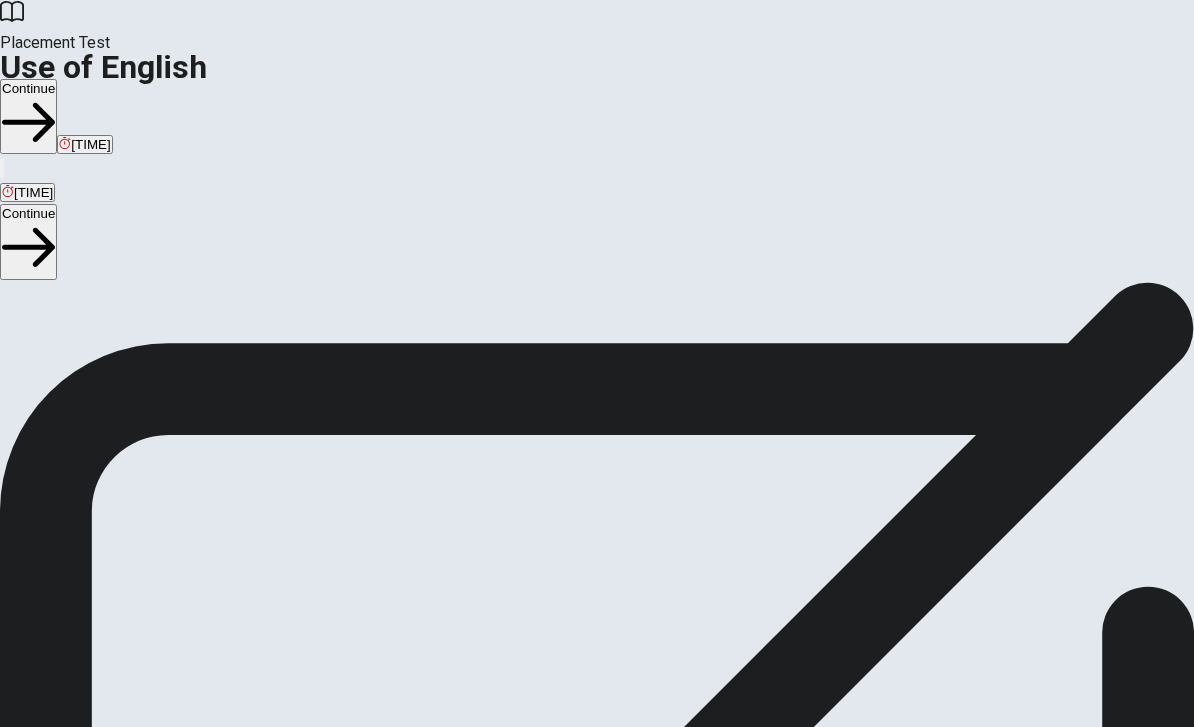 scroll, scrollTop: 0, scrollLeft: 0, axis: both 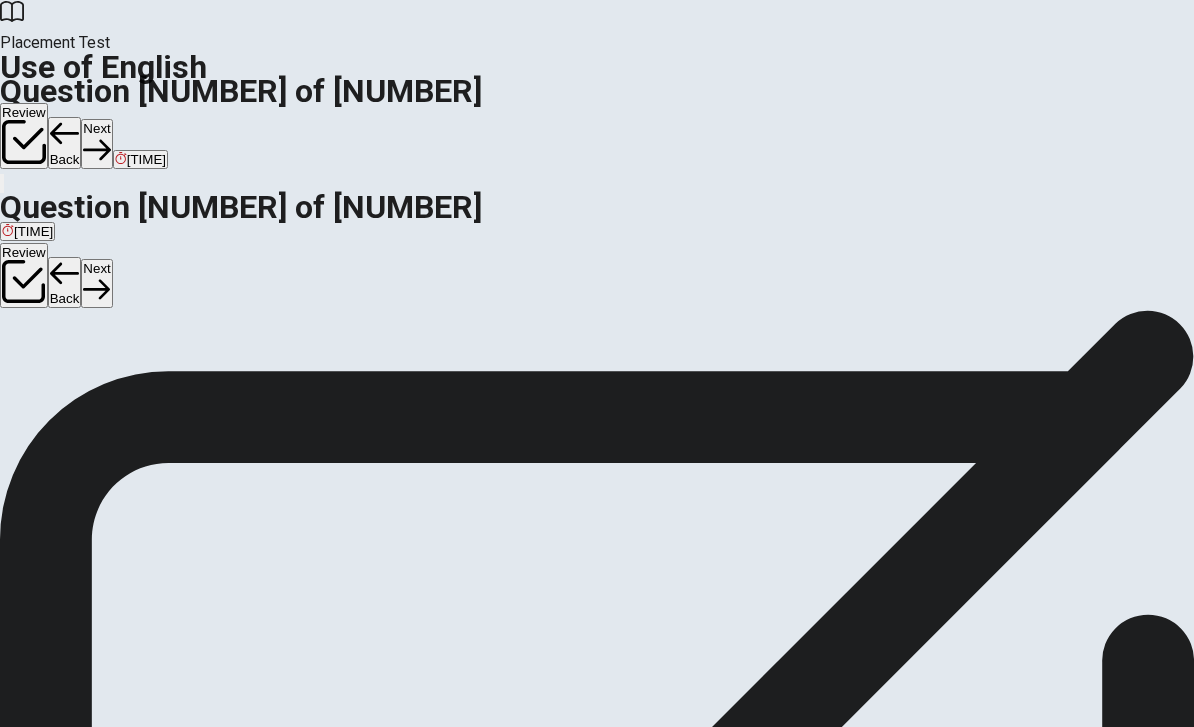click on "A" at bounding box center (10, 325) 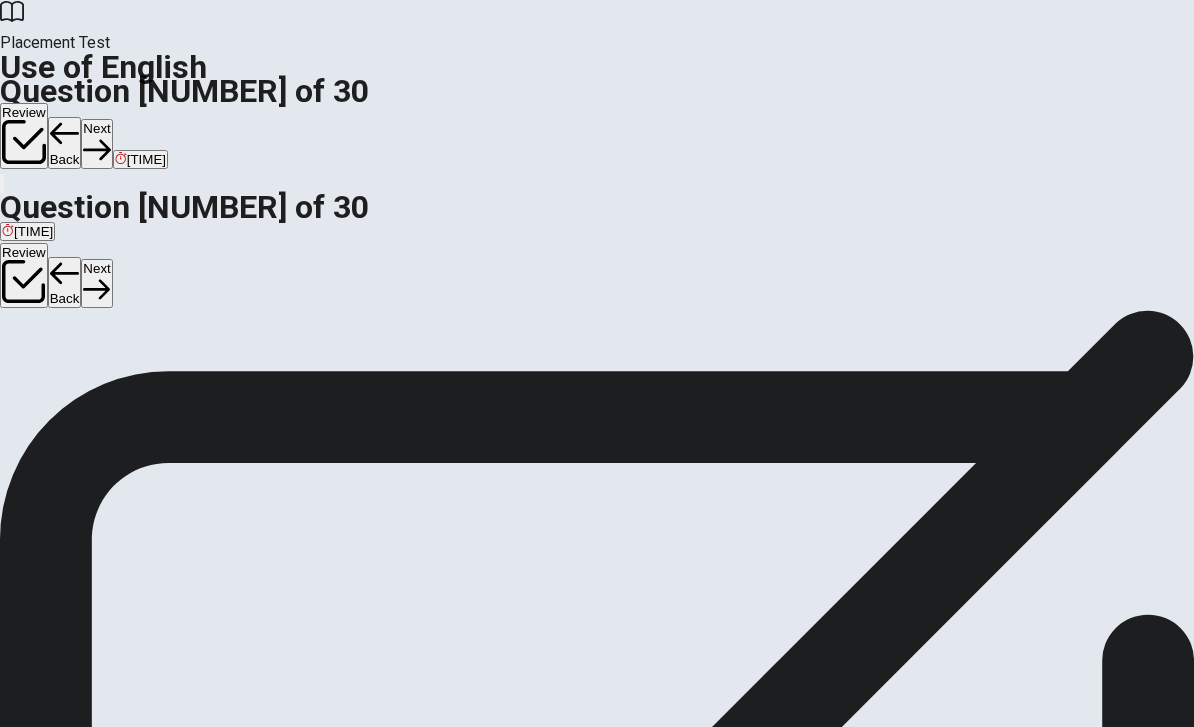 click on "B" at bounding box center [26, 261] 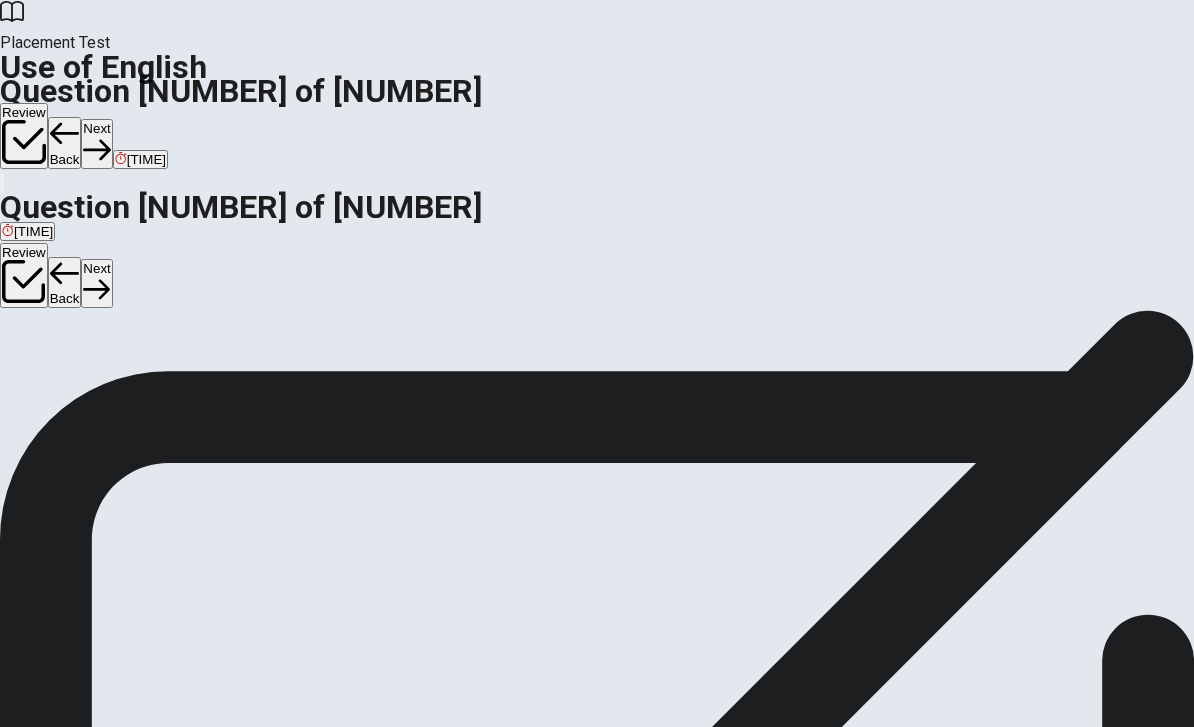 click on "C" at bounding box center [18, 261] 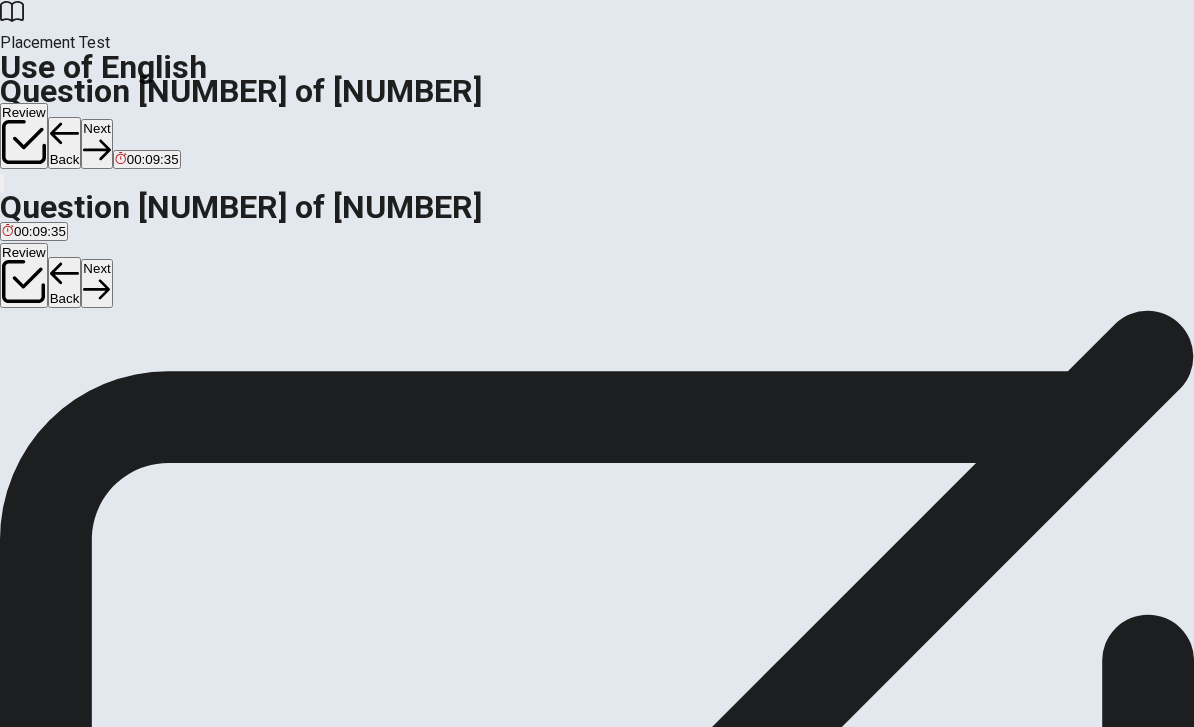 click at bounding box center [24, 282] 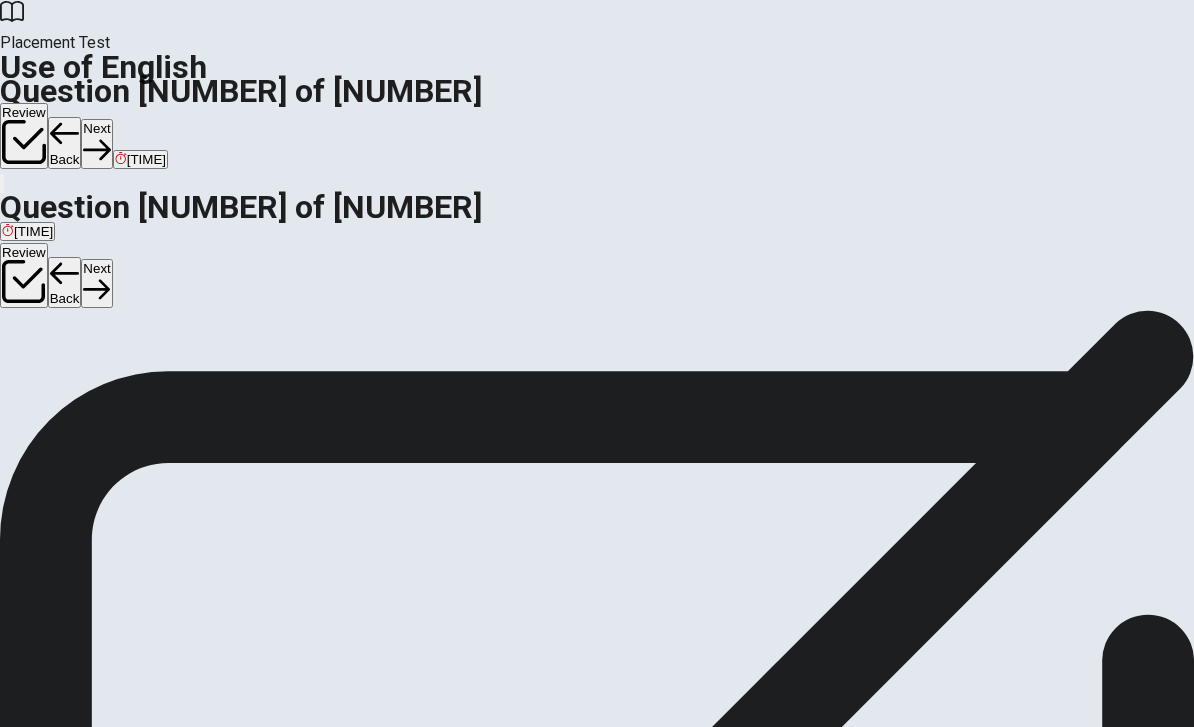 click on "C" at bounding box center [20, 261] 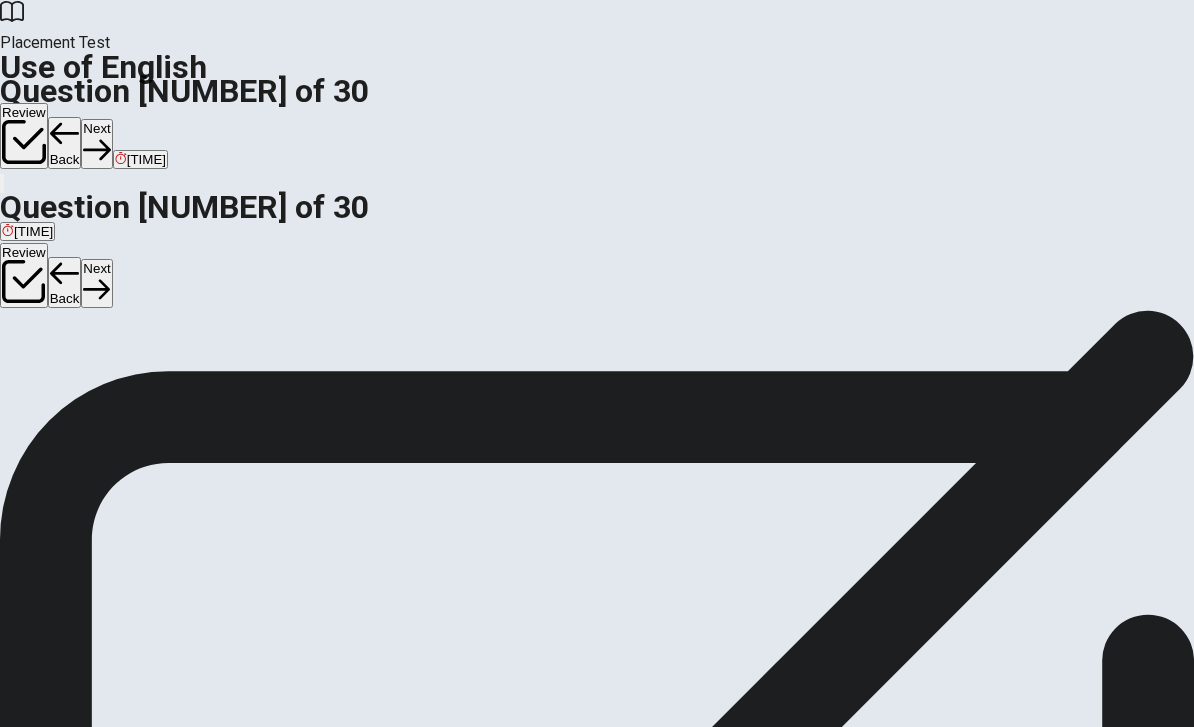 click on "C" at bounding box center [9, 261] 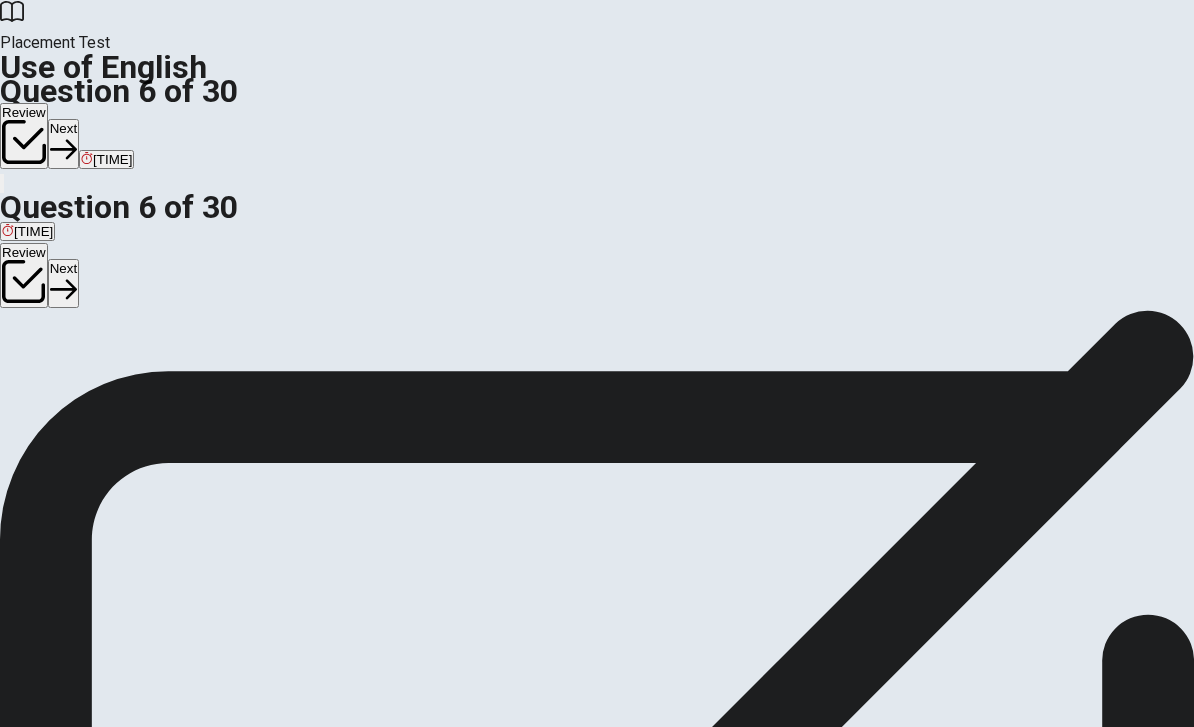 scroll, scrollTop: 107, scrollLeft: 0, axis: vertical 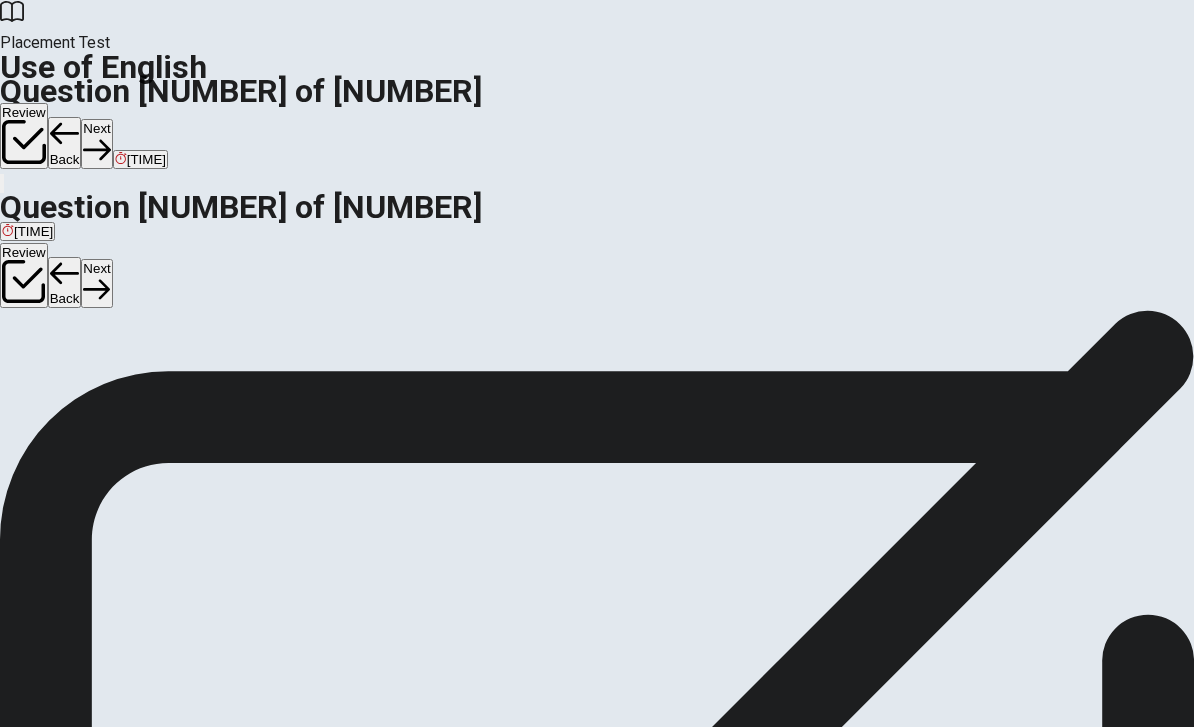 click on "C" at bounding box center [9, 260] 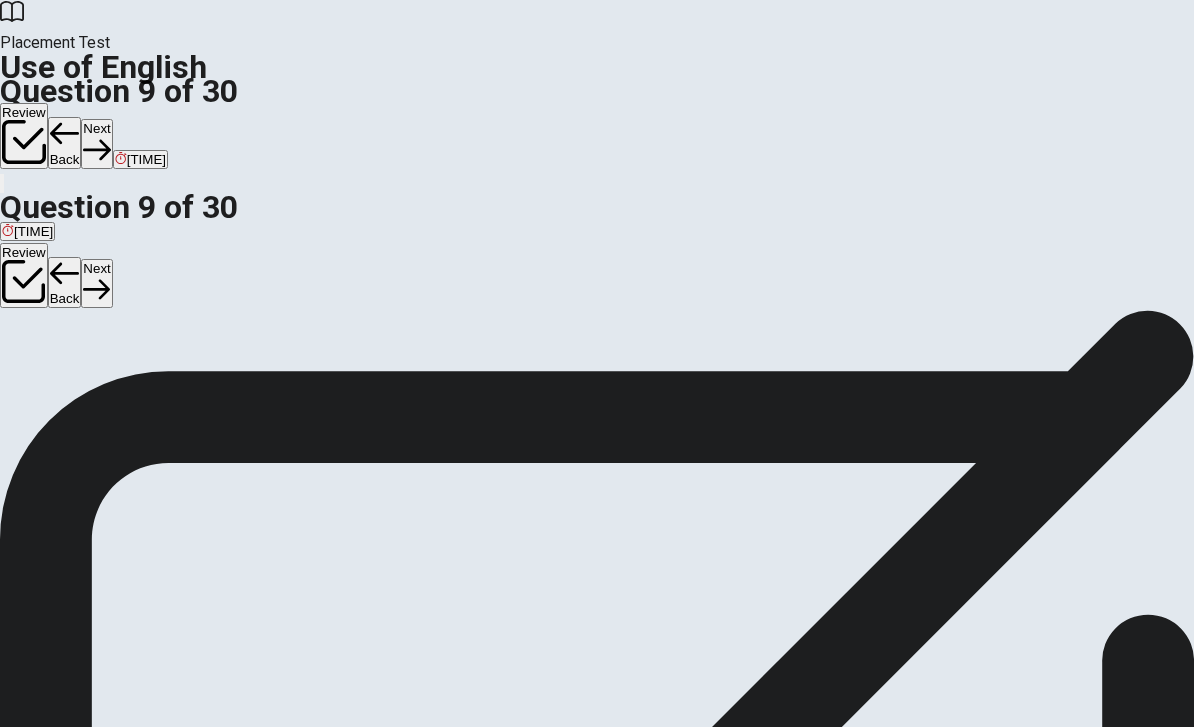 click on "D" at bounding box center (31, 260) 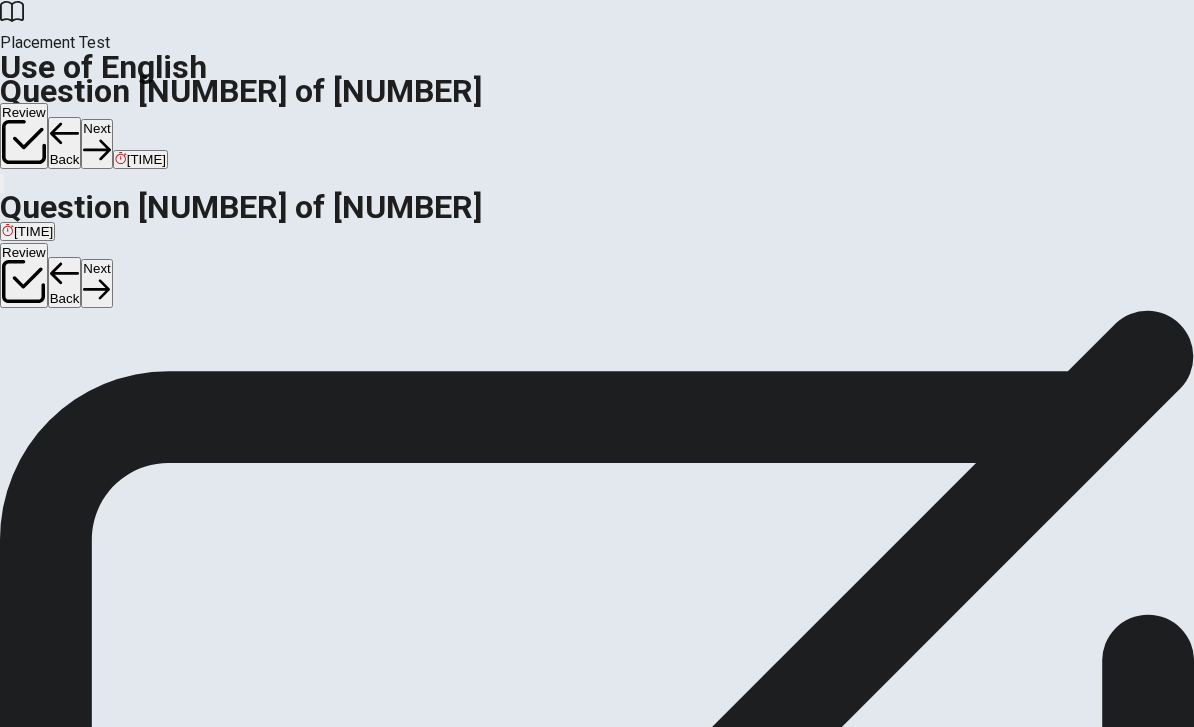 click on "A" at bounding box center [16, 260] 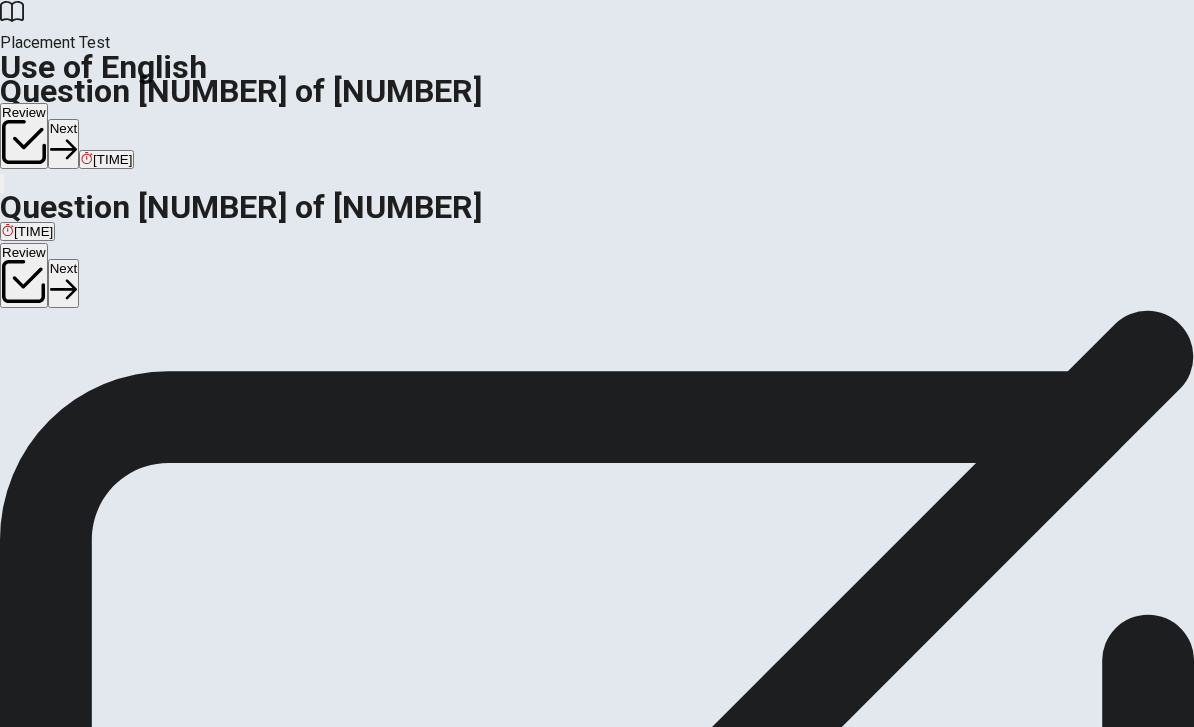 scroll, scrollTop: 24, scrollLeft: 0, axis: vertical 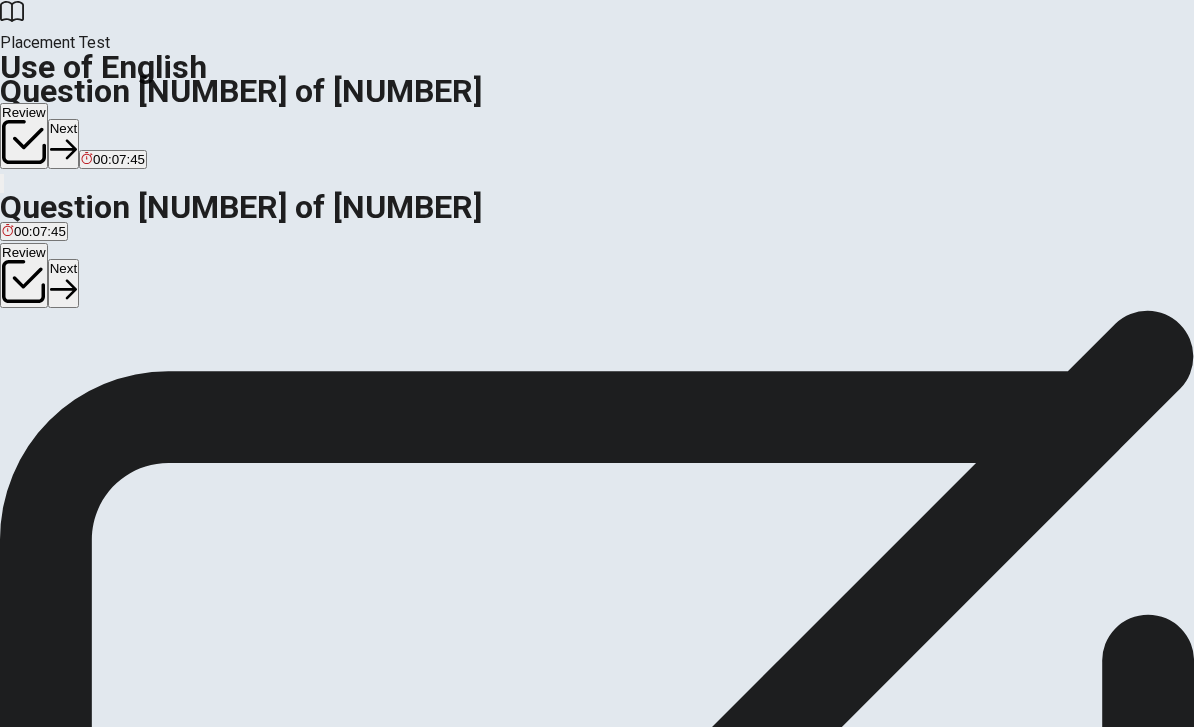 click at bounding box center [24, 282] 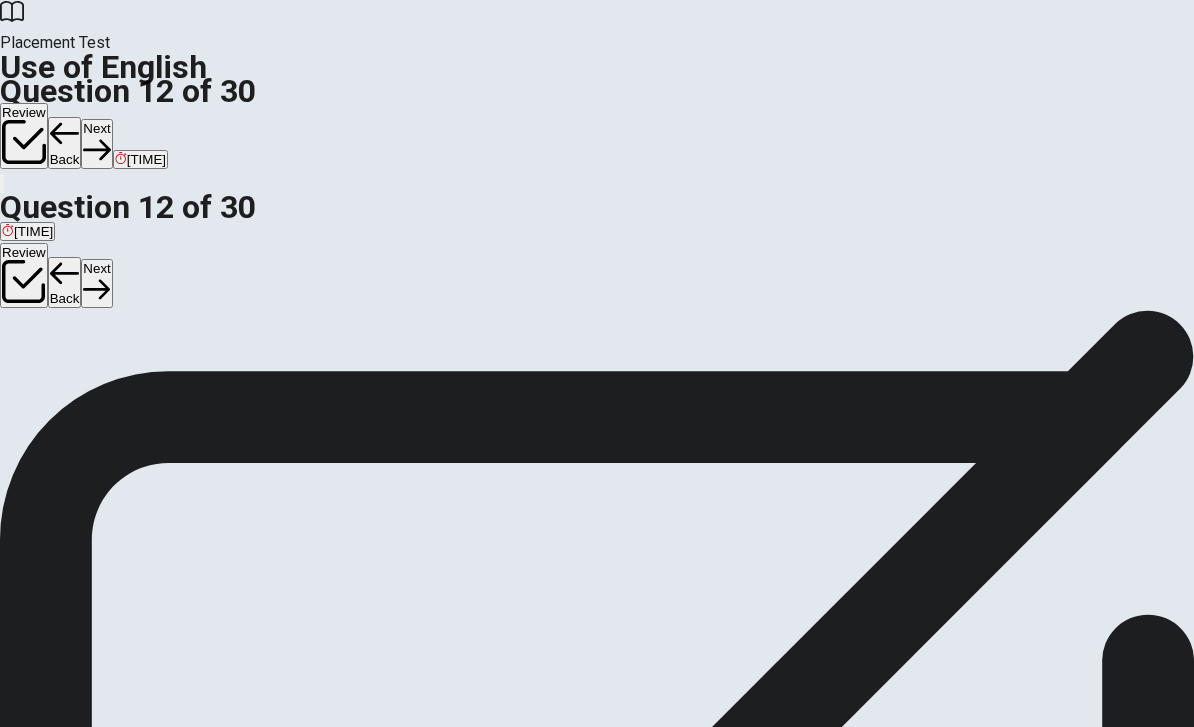 click on "B" at bounding box center (11, 343) 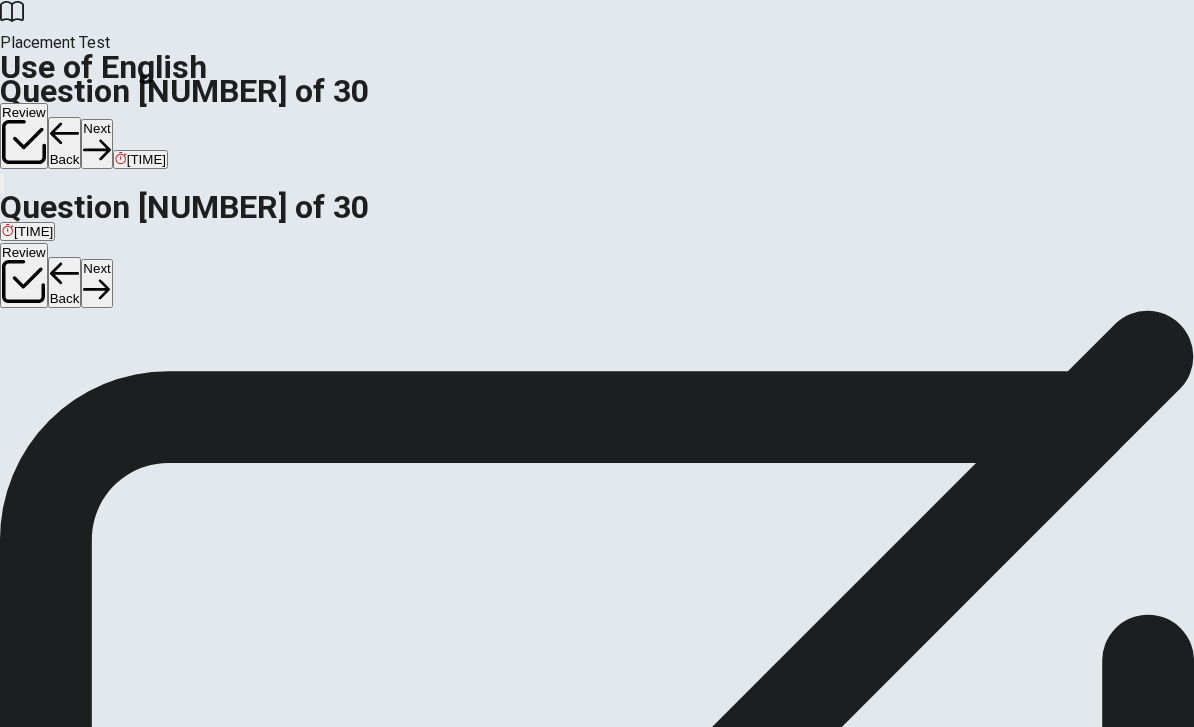 click on "A" at bounding box center [30, 343] 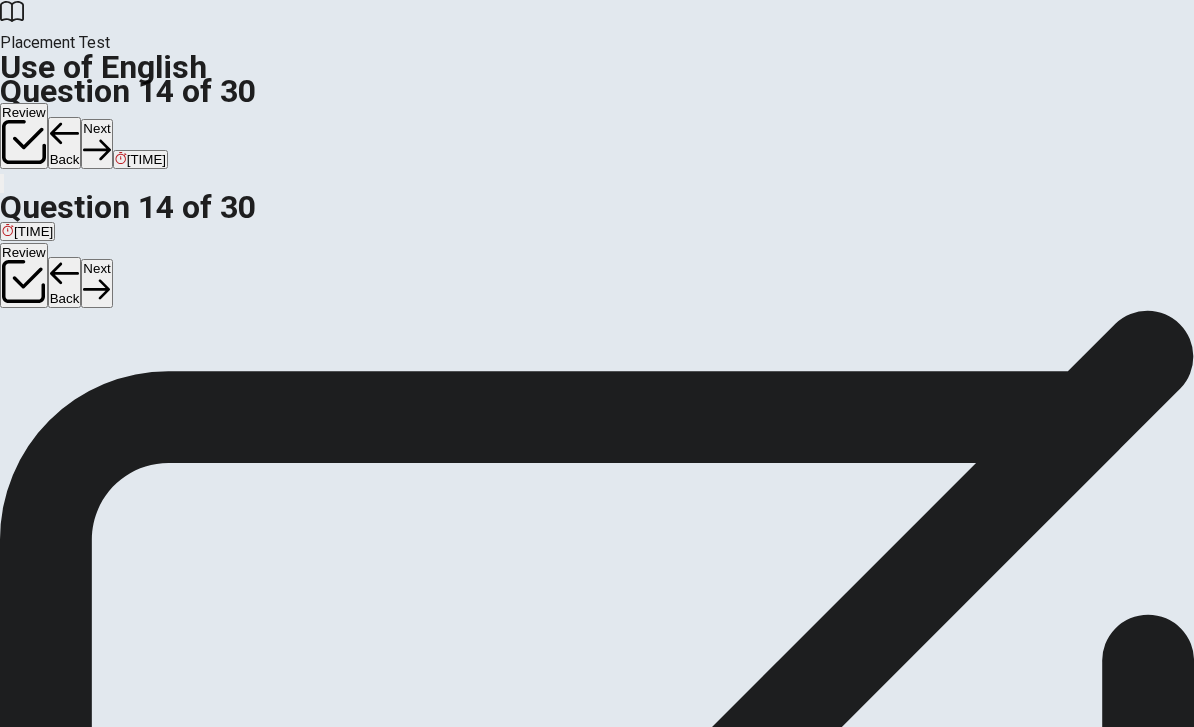 click on "A" at bounding box center [40, 343] 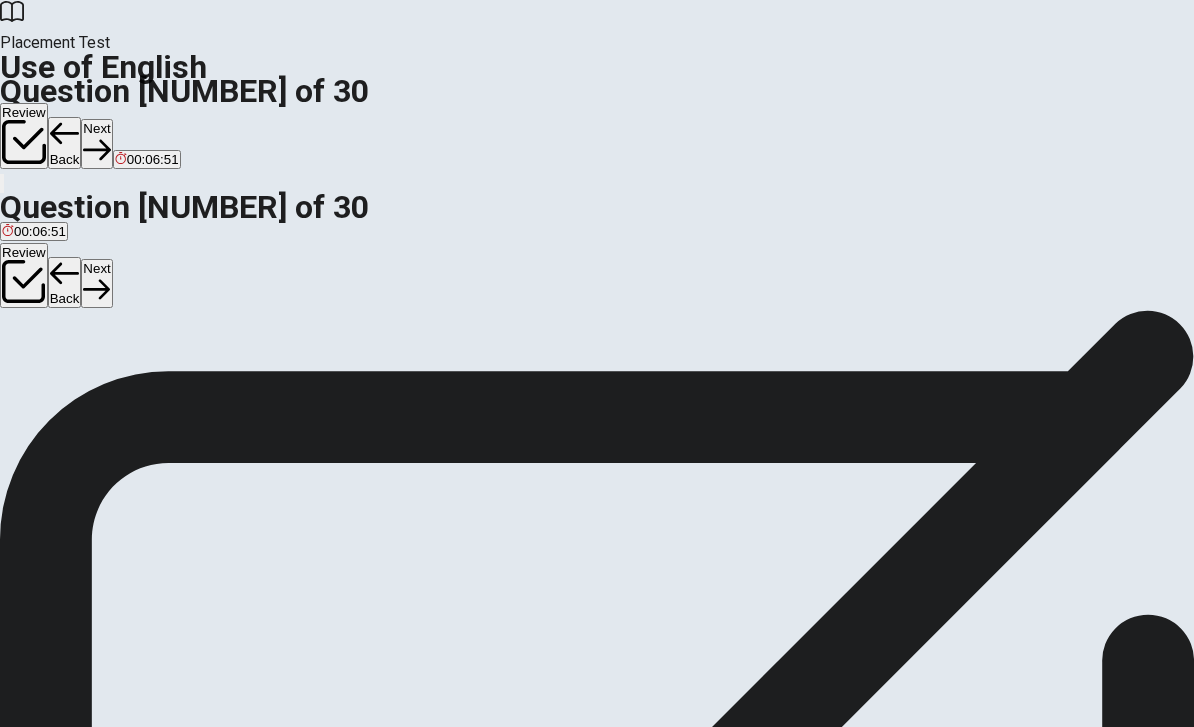 click on "D" at bounding box center [20, 343] 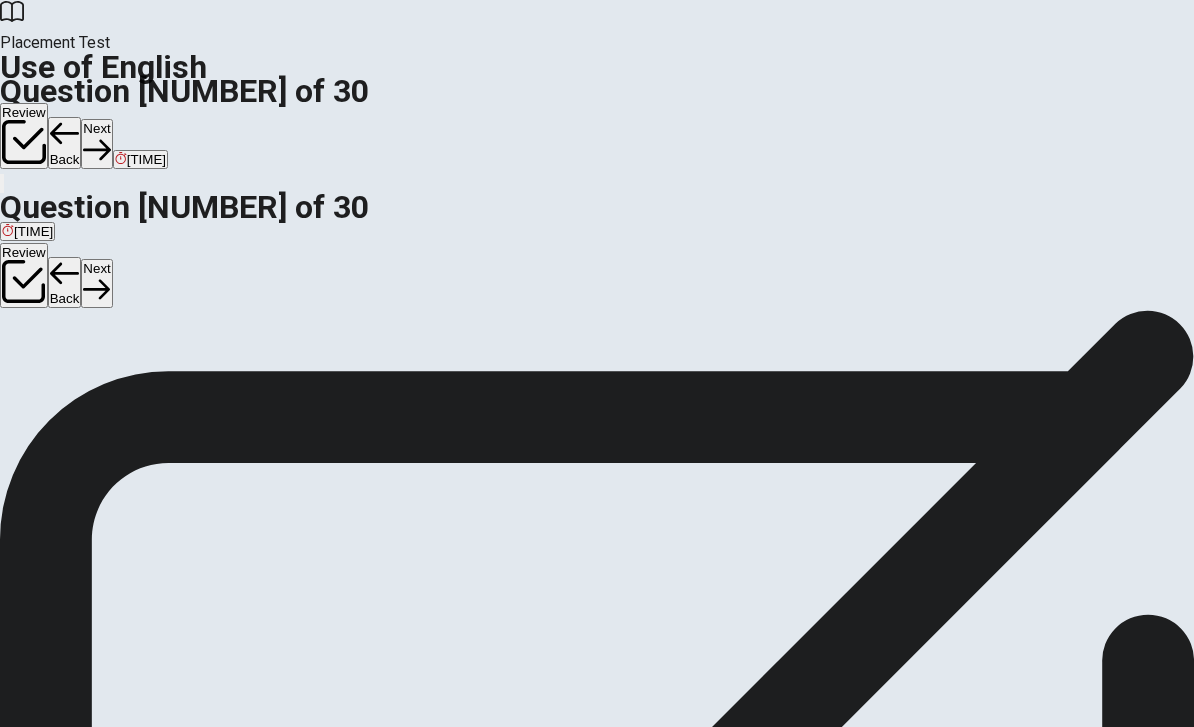 click at bounding box center [24, 282] 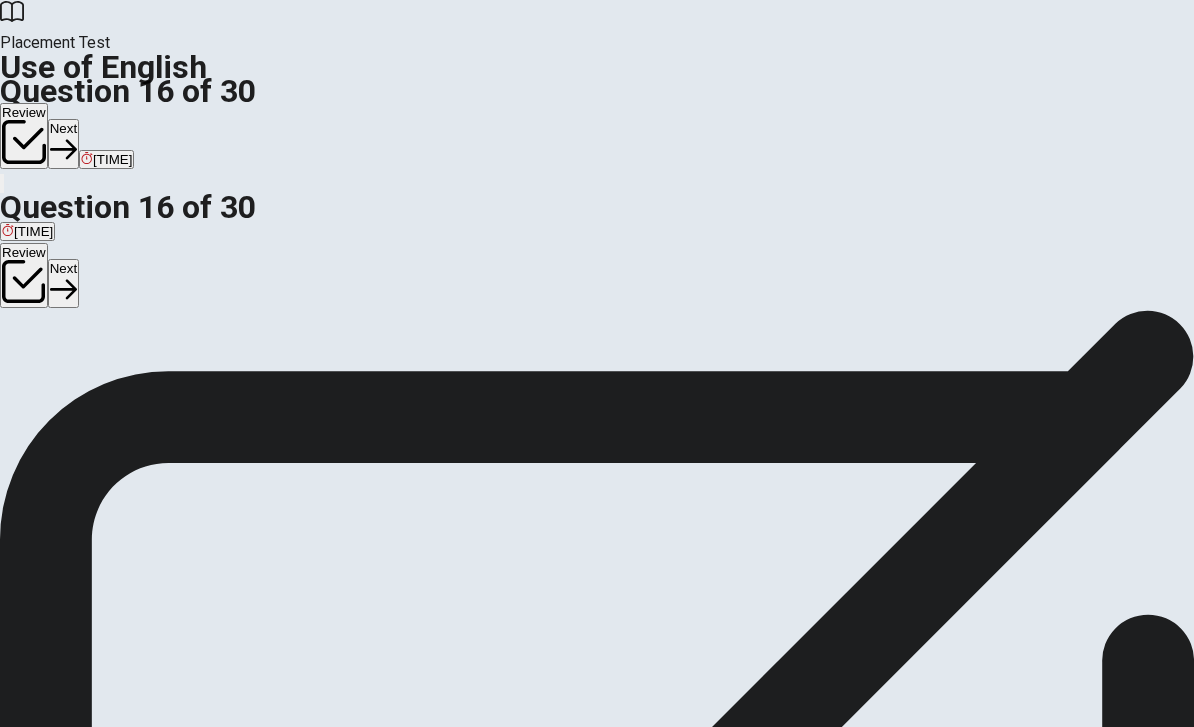scroll, scrollTop: 63, scrollLeft: 0, axis: vertical 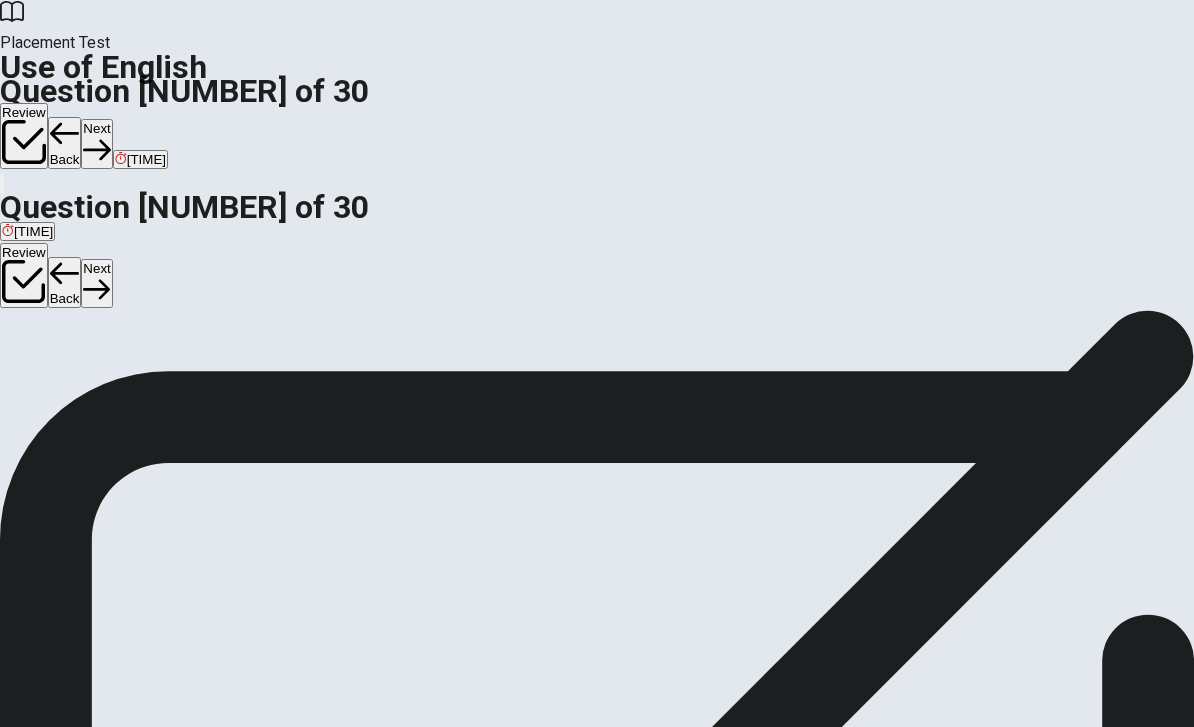 click on "C" at bounding box center (21, 304) 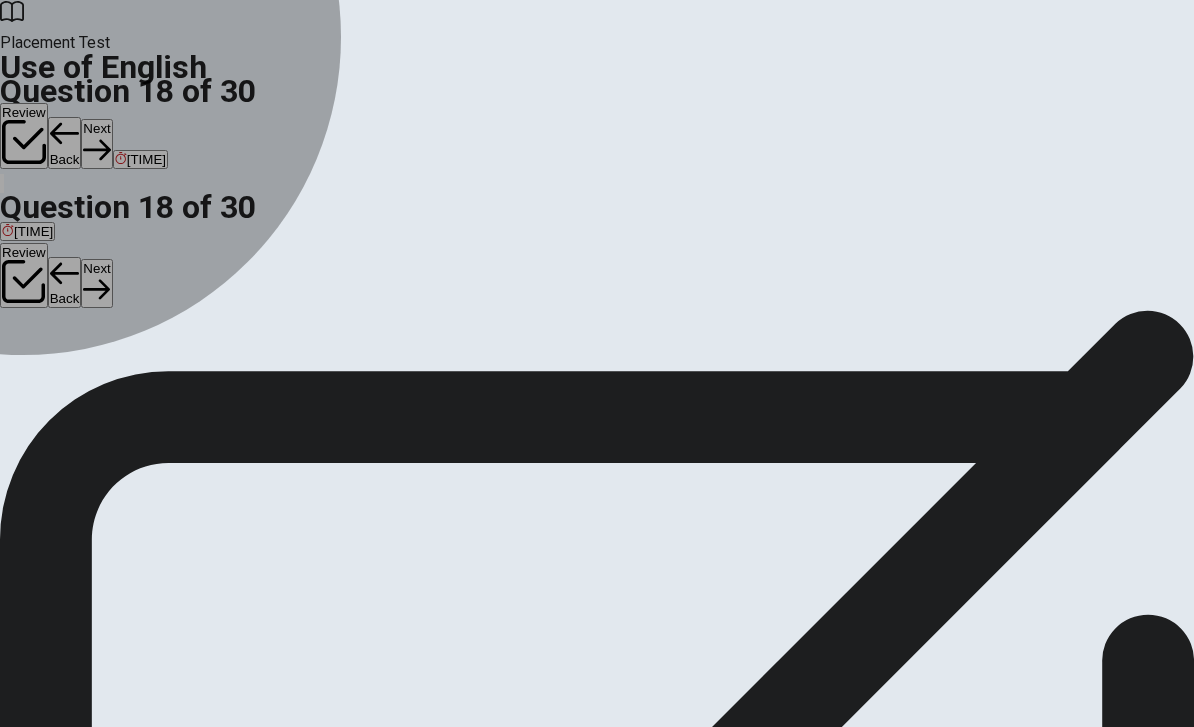 click on "D" at bounding box center [11, 304] 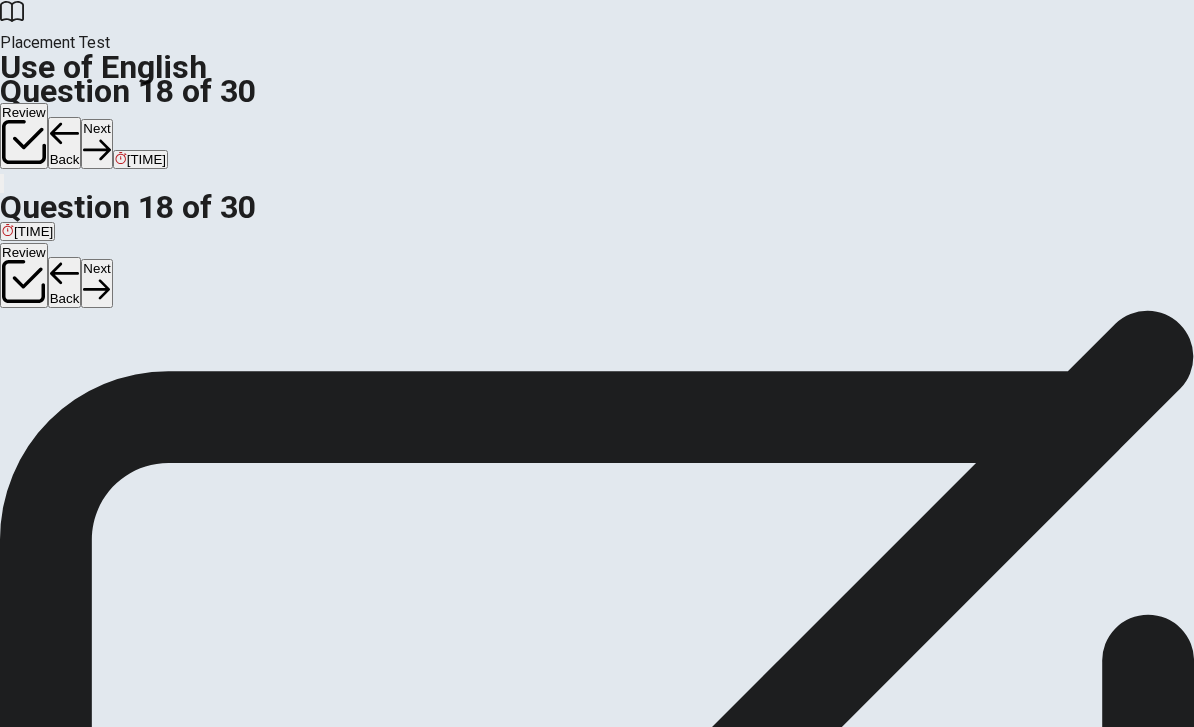 click at bounding box center [24, 282] 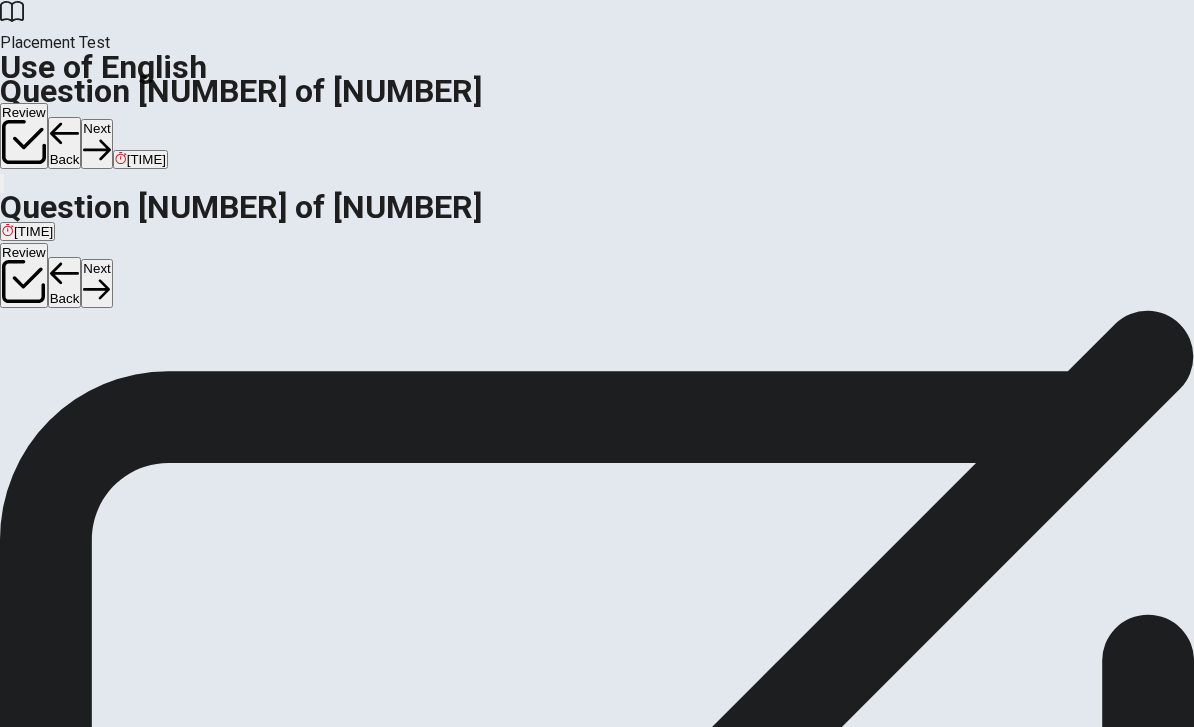 click on "B" at bounding box center (25, 304) 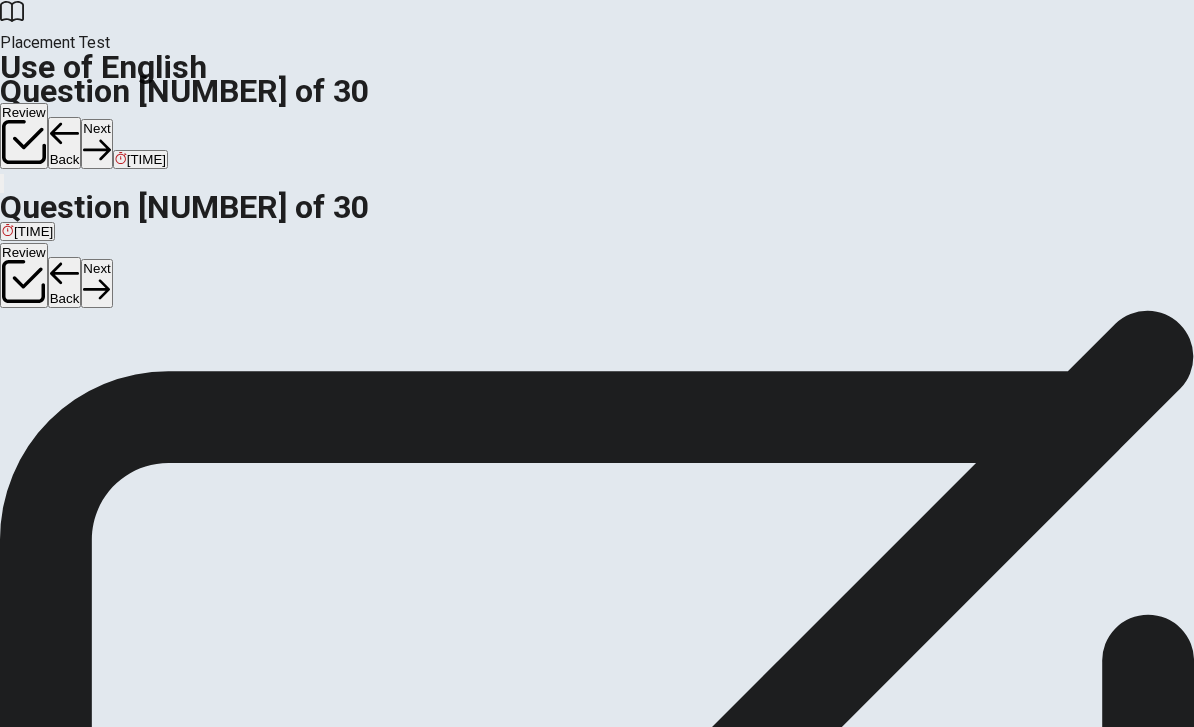 click on "D" at bounding box center [17, 304] 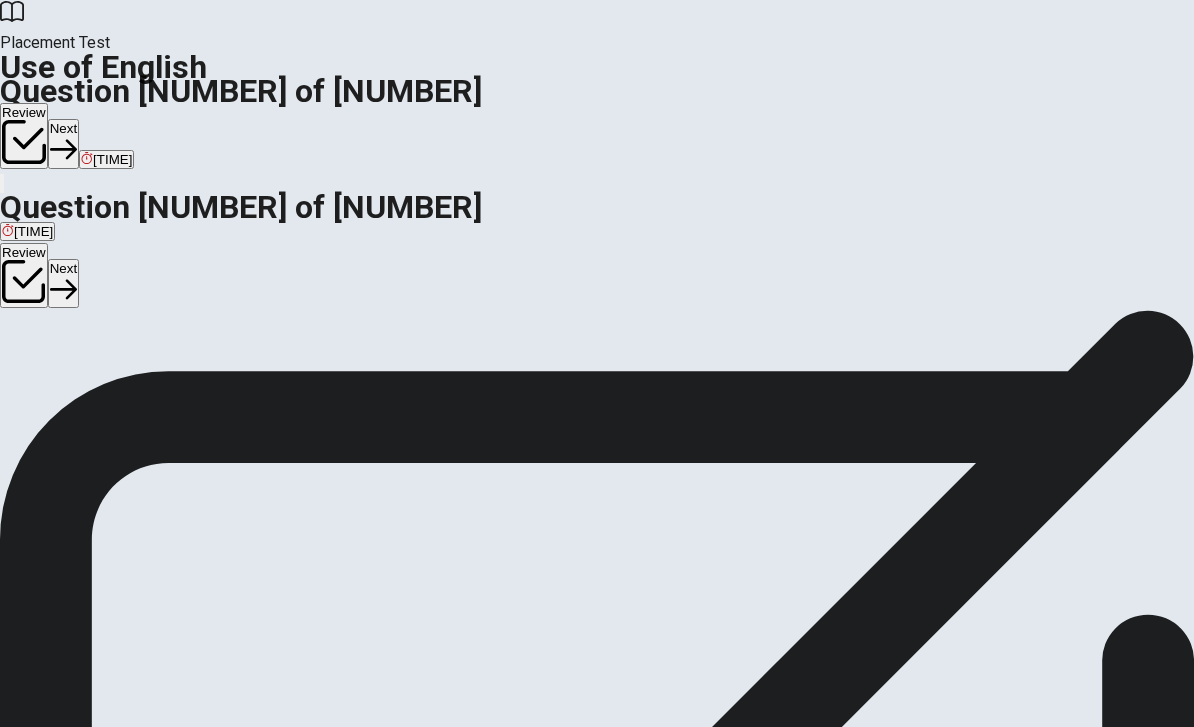 scroll, scrollTop: 35, scrollLeft: 0, axis: vertical 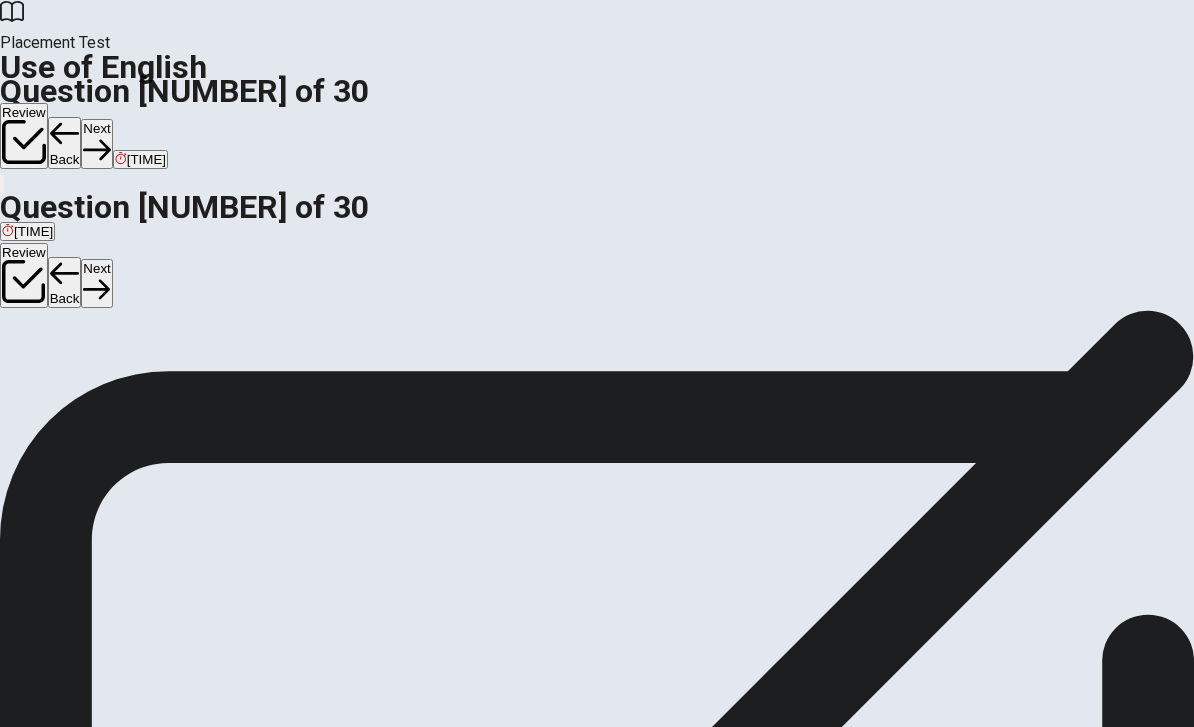click on "B" at bounding box center [30, 332] 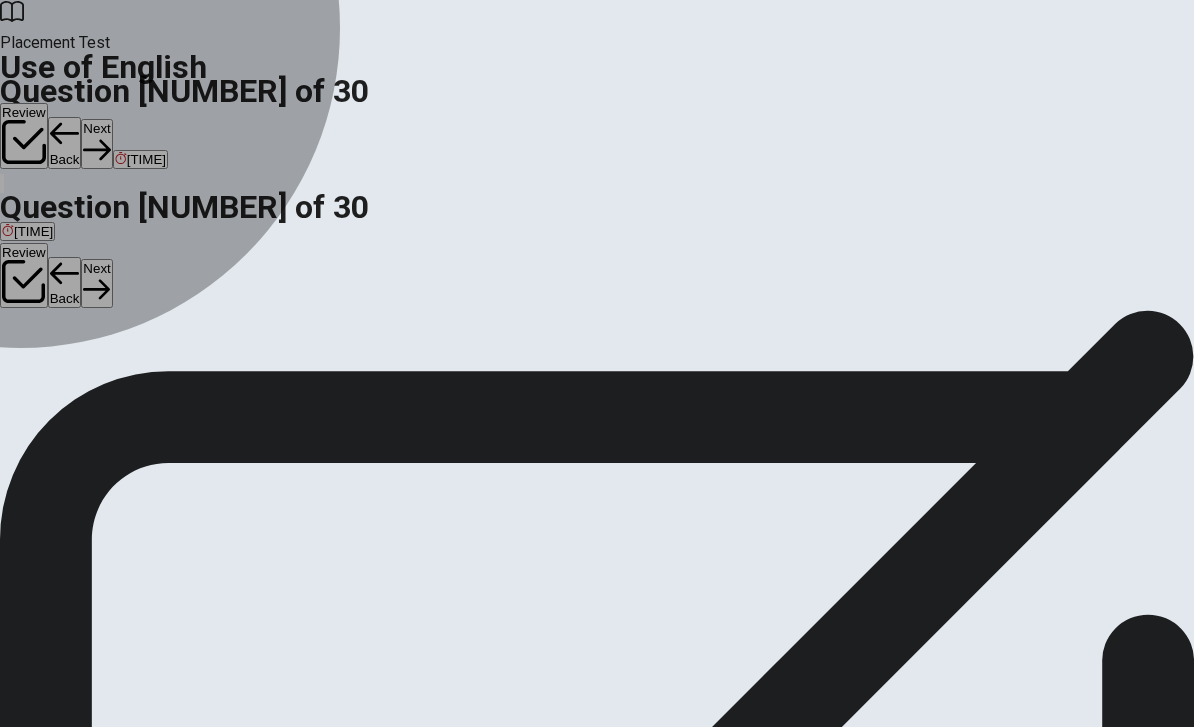 click on "C" at bounding box center [20, 332] 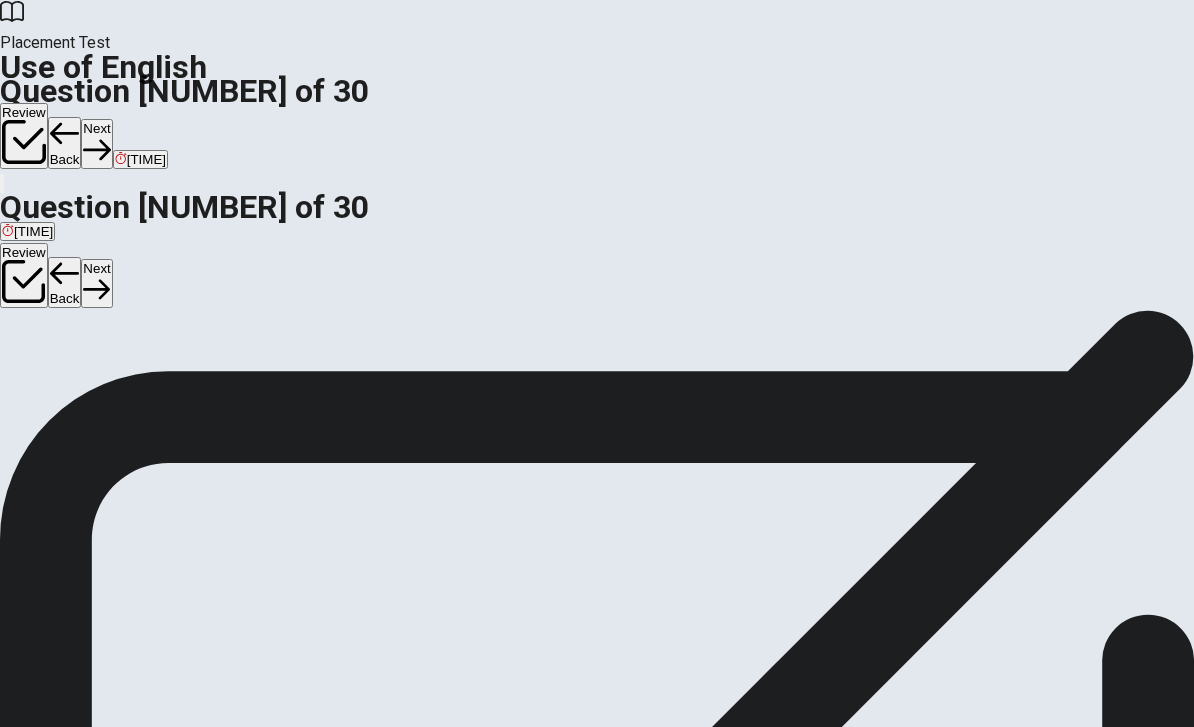 click at bounding box center [24, 282] 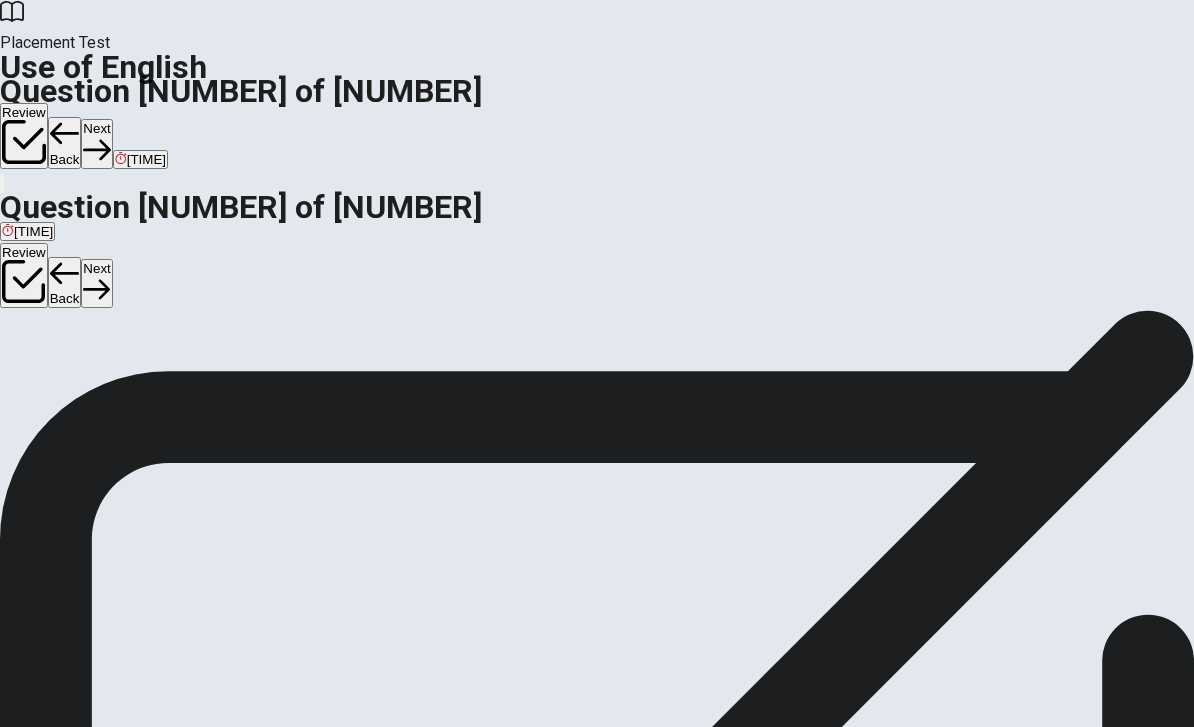 click on "D" at bounding box center [23, 332] 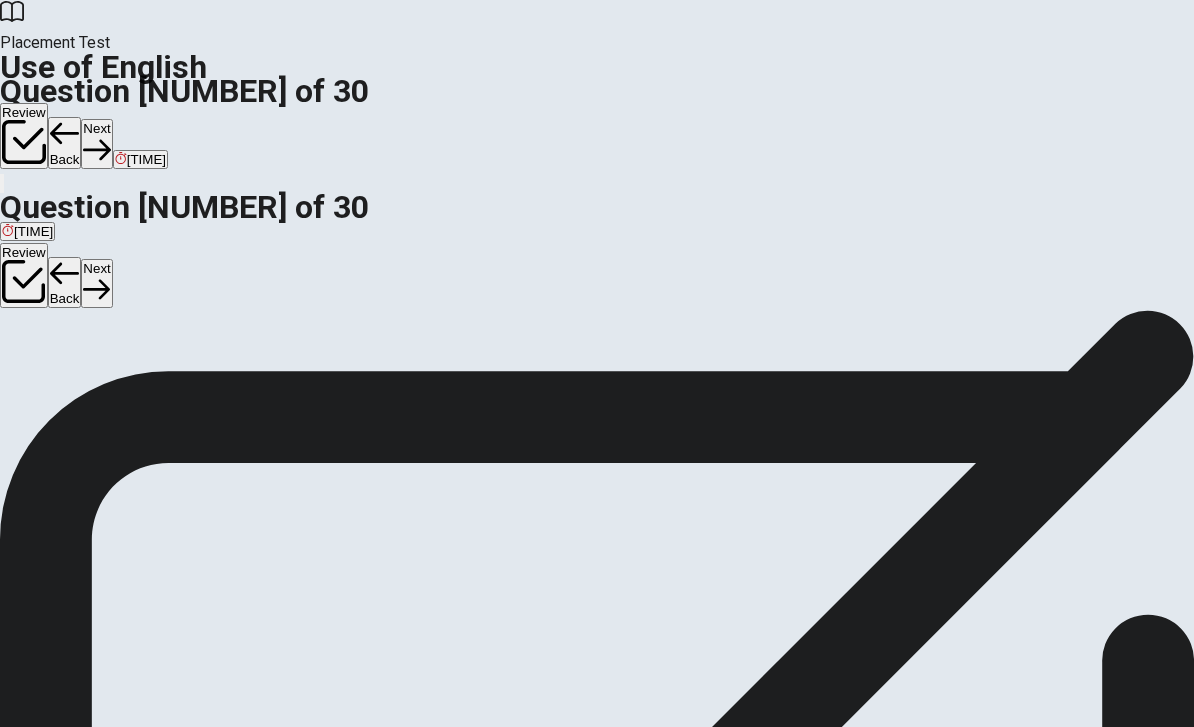 click on "A" at bounding box center (18, 332) 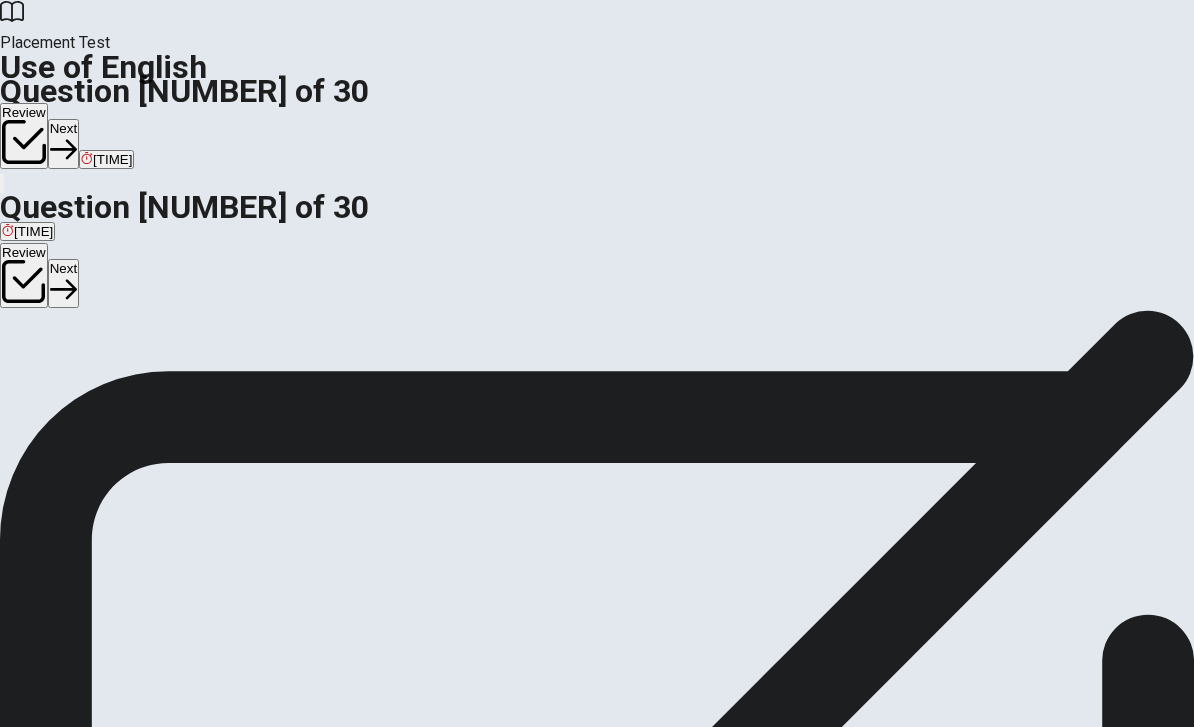 scroll, scrollTop: 36, scrollLeft: 0, axis: vertical 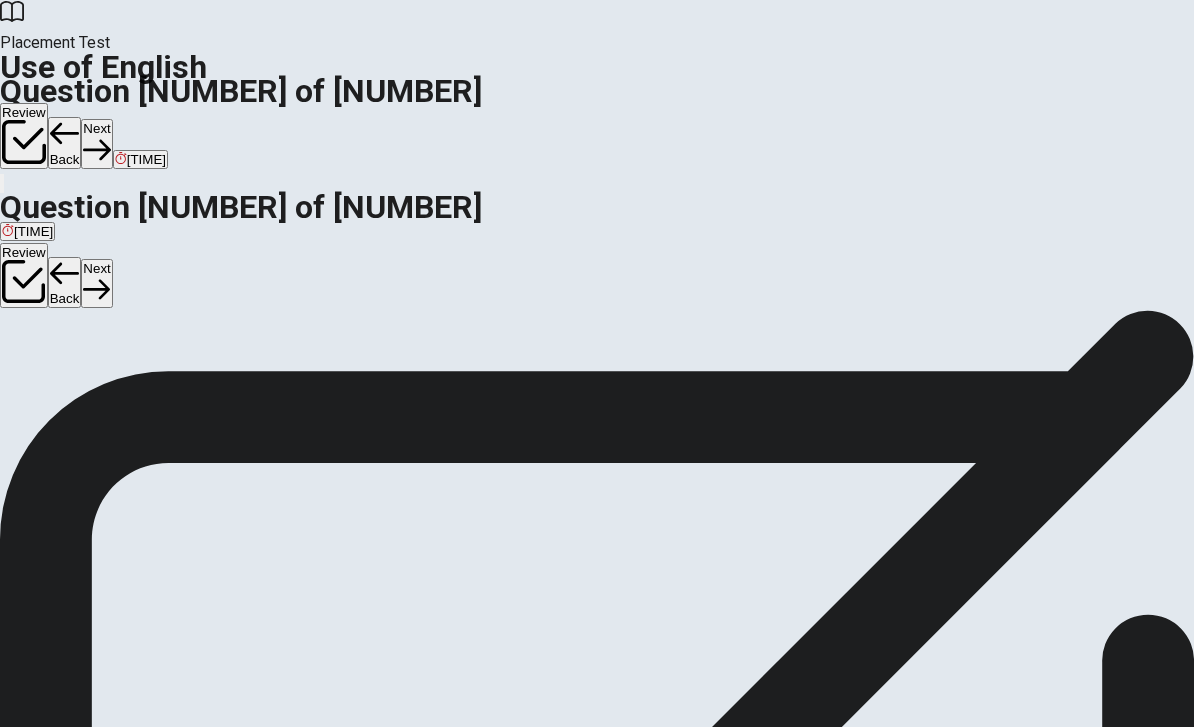 click on "B" at bounding box center [24, 331] 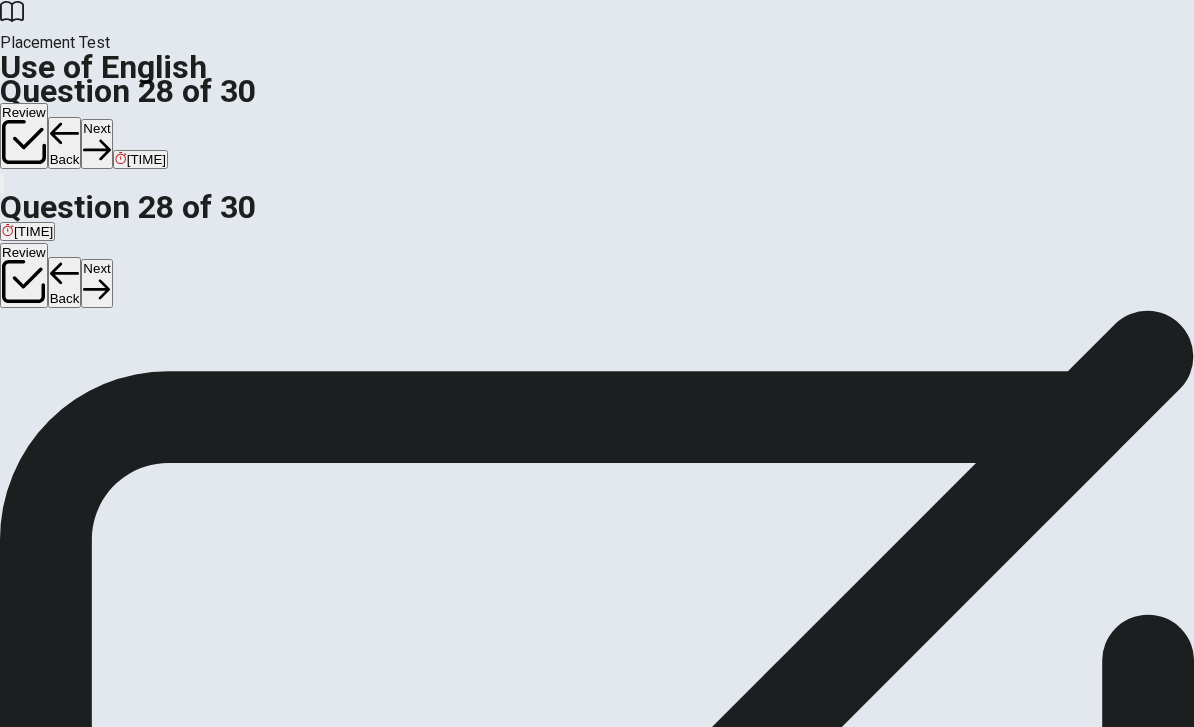 click on "A" at bounding box center (38, 331) 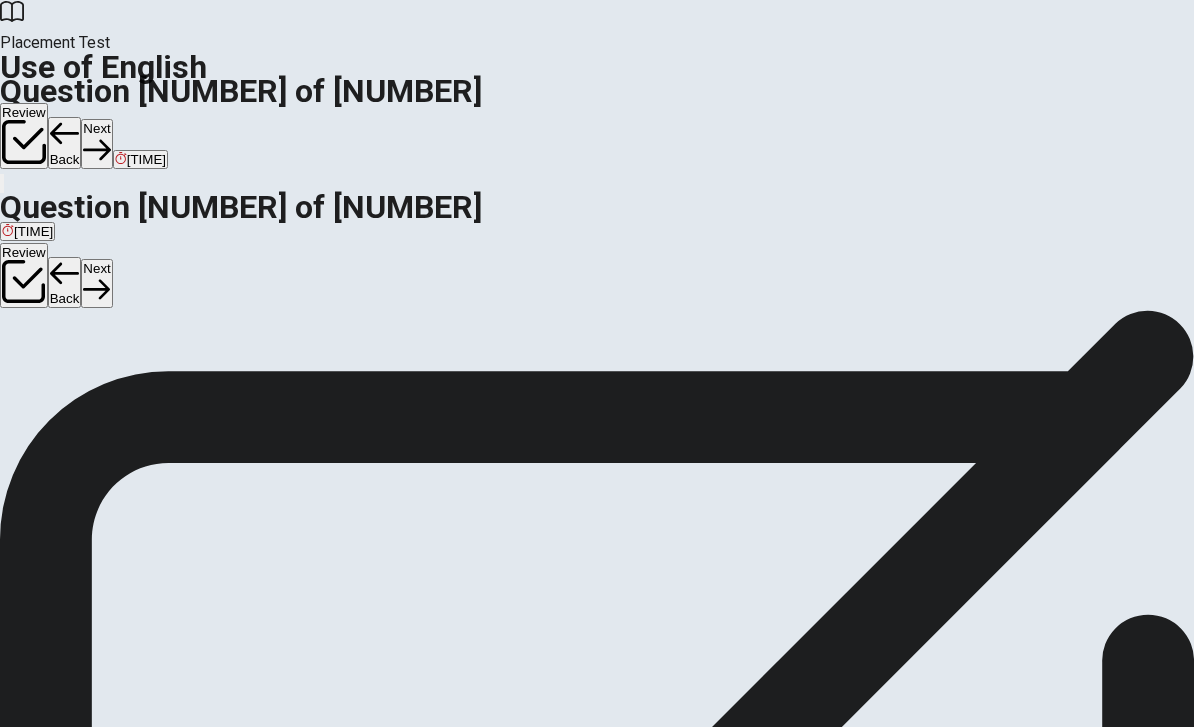 click on "A" at bounding box center (24, 331) 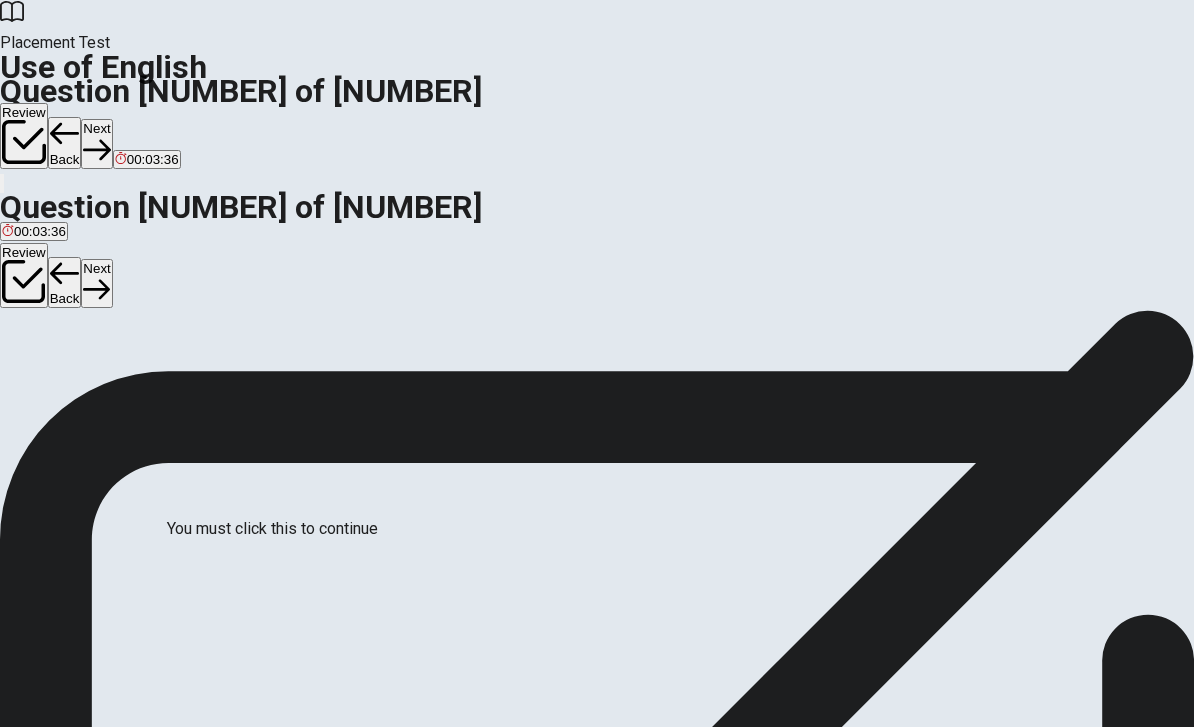 click at bounding box center (6, 2077) 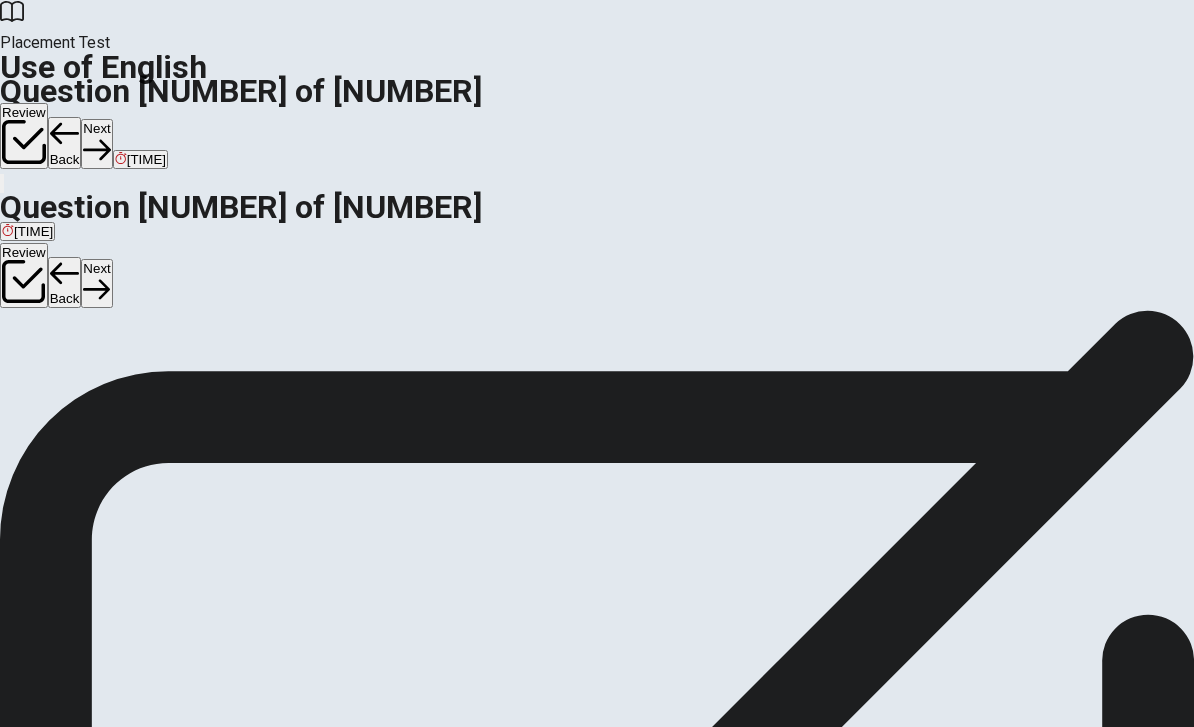click on "Continue" at bounding box center (76, 2103) 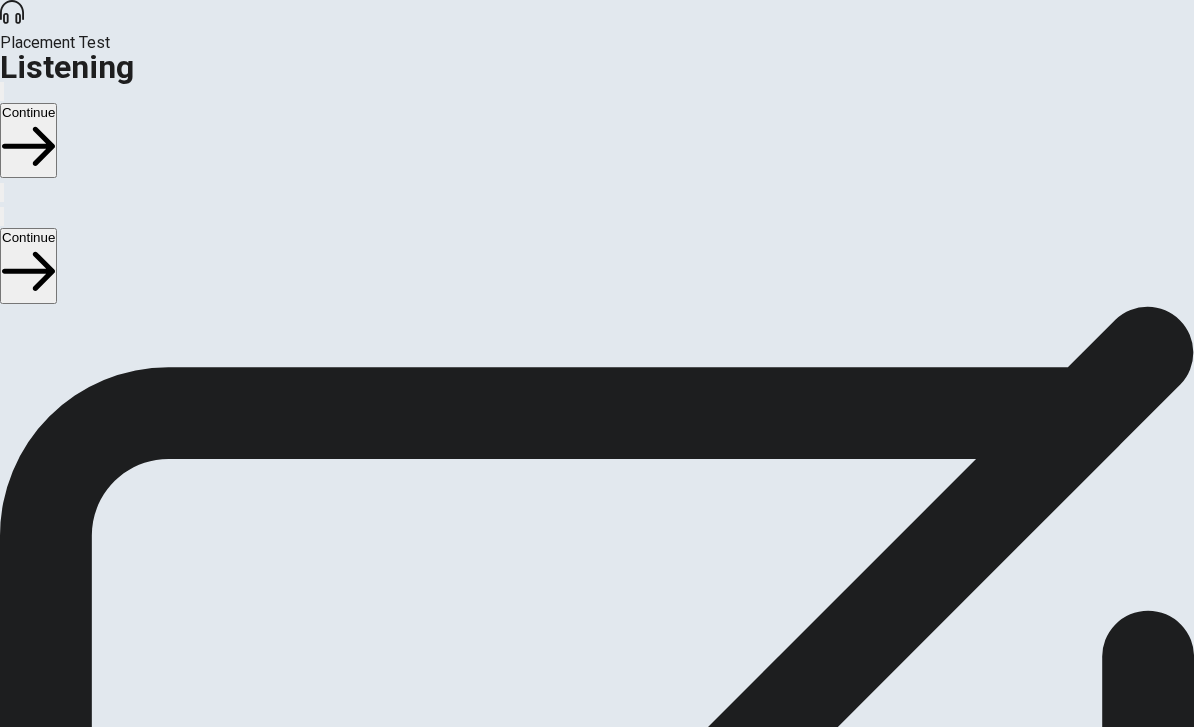 scroll, scrollTop: 65, scrollLeft: 0, axis: vertical 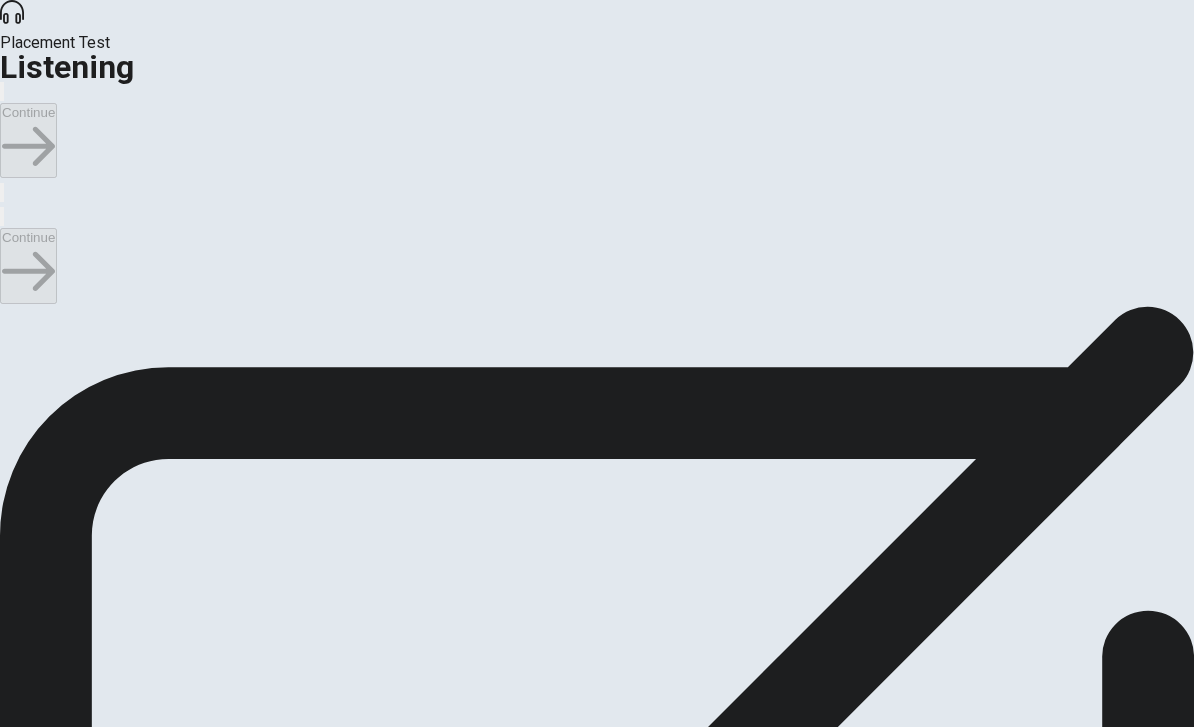 click on "C" at bounding box center (62, 2808) 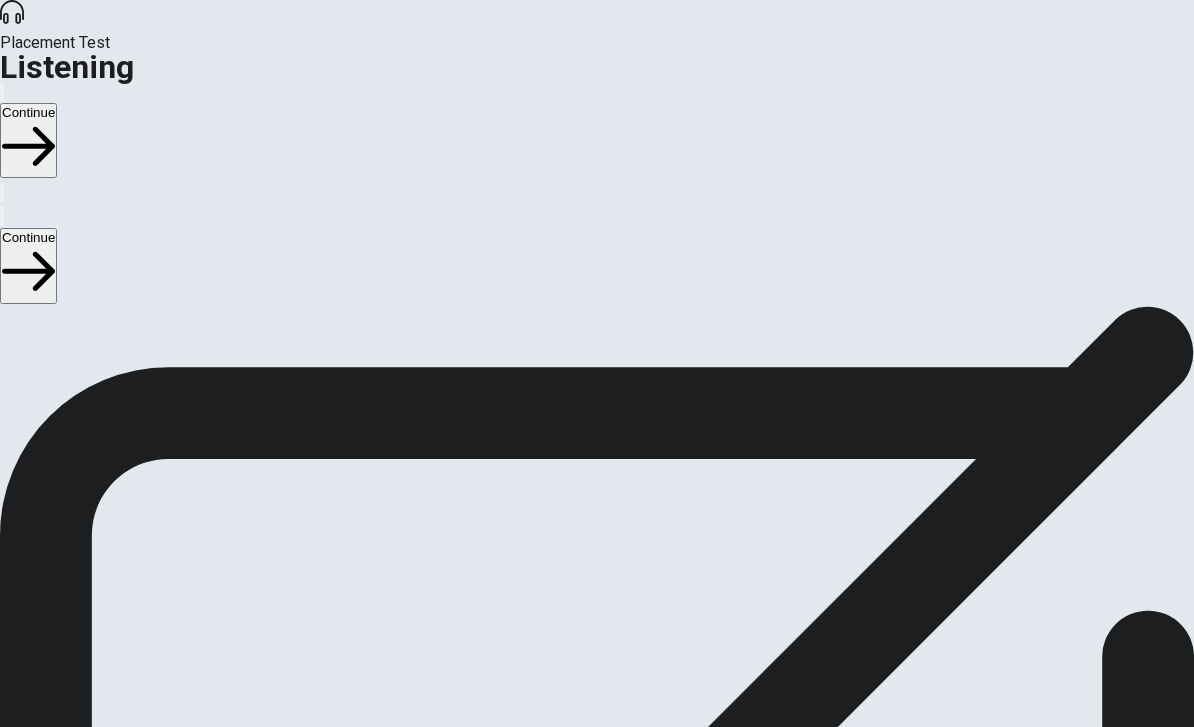 click on "Continue" at bounding box center (28, 265) 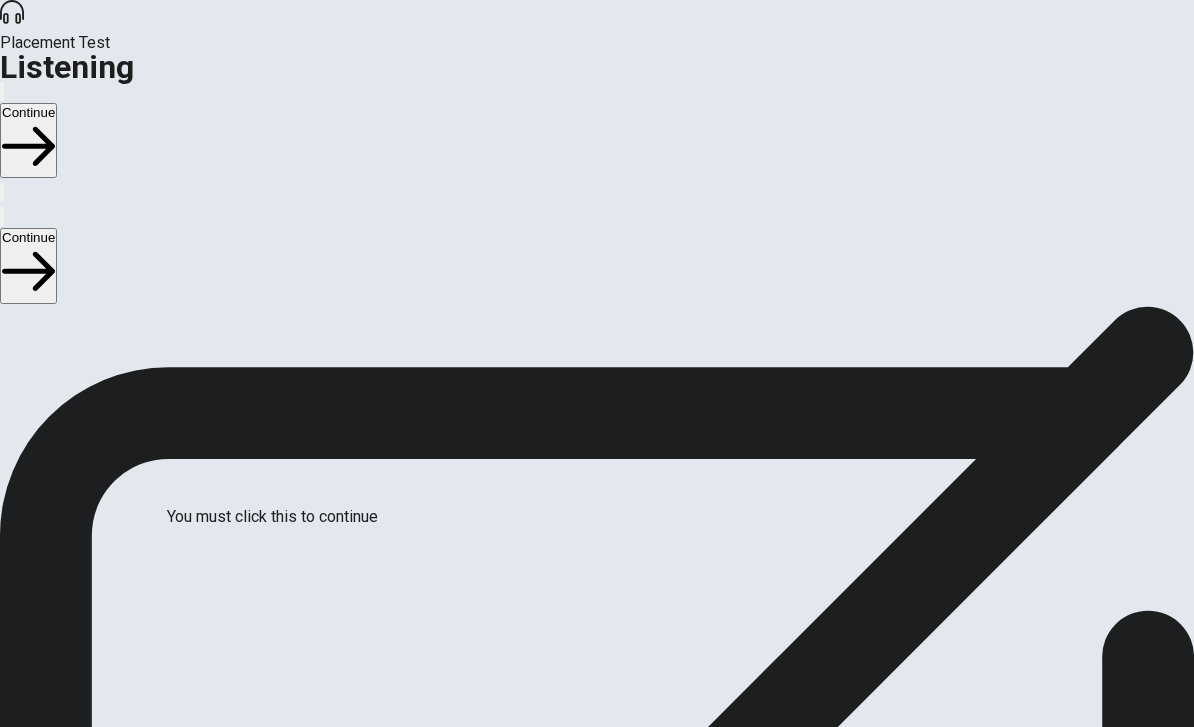 click at bounding box center (6, 2077) 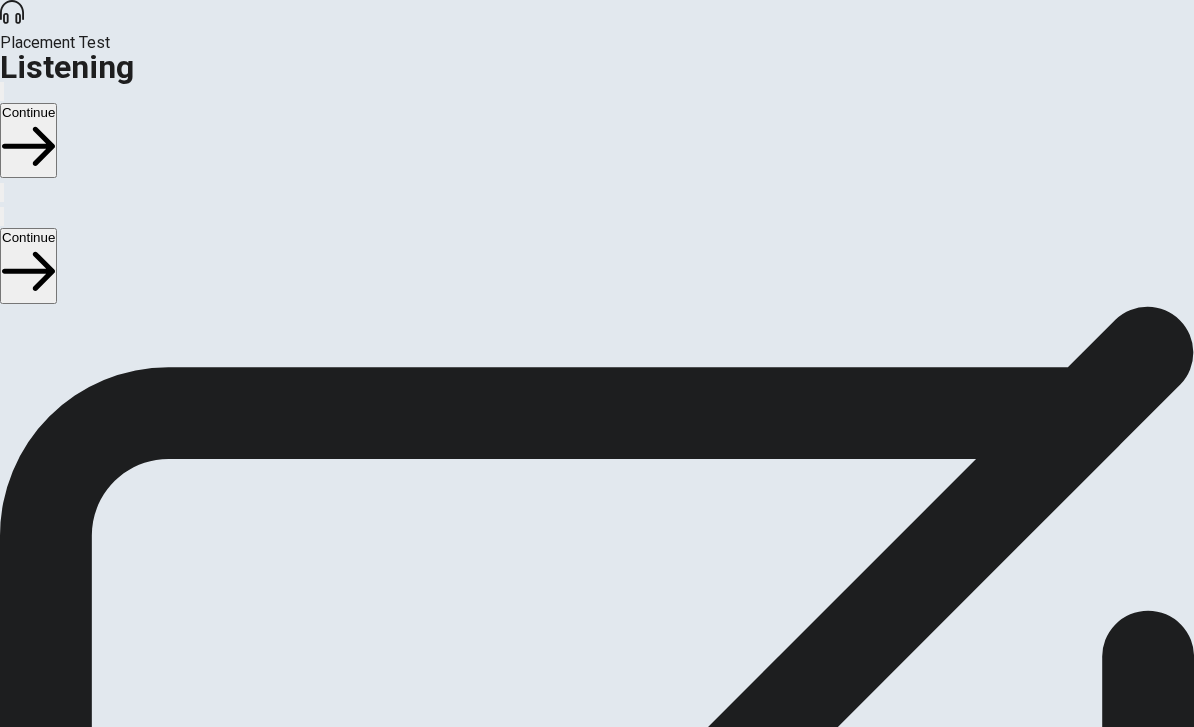 click on "Continue" at bounding box center (76, 2103) 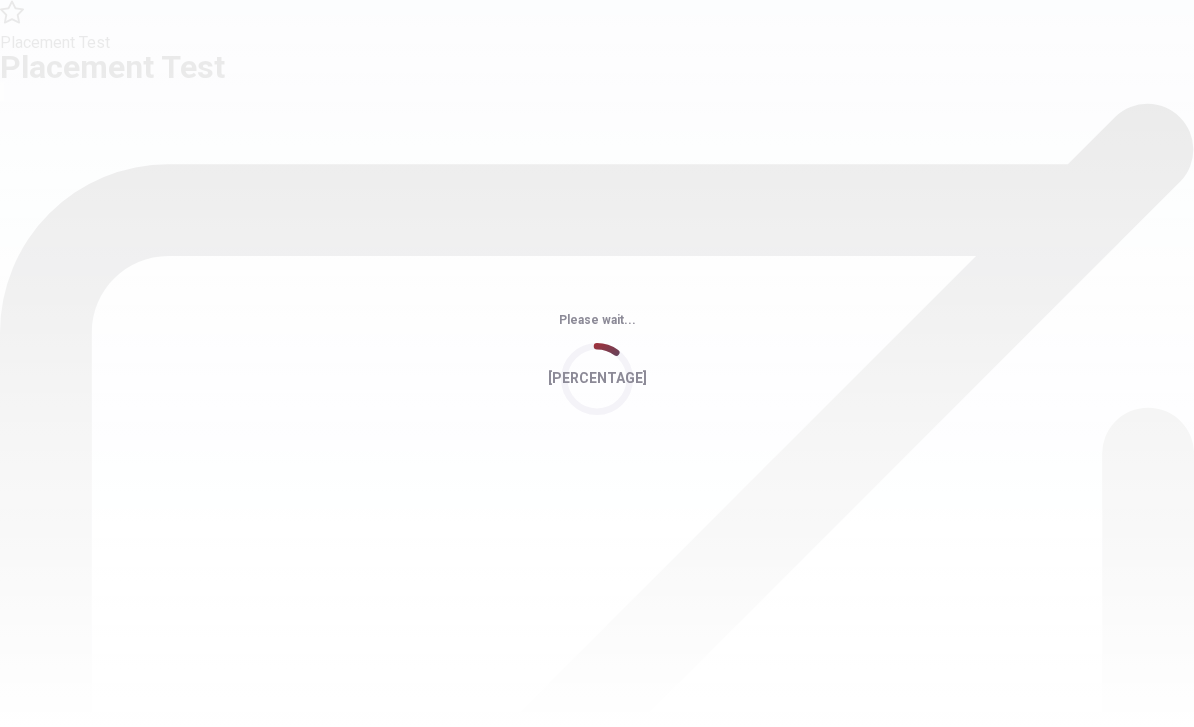 scroll, scrollTop: 0, scrollLeft: 0, axis: both 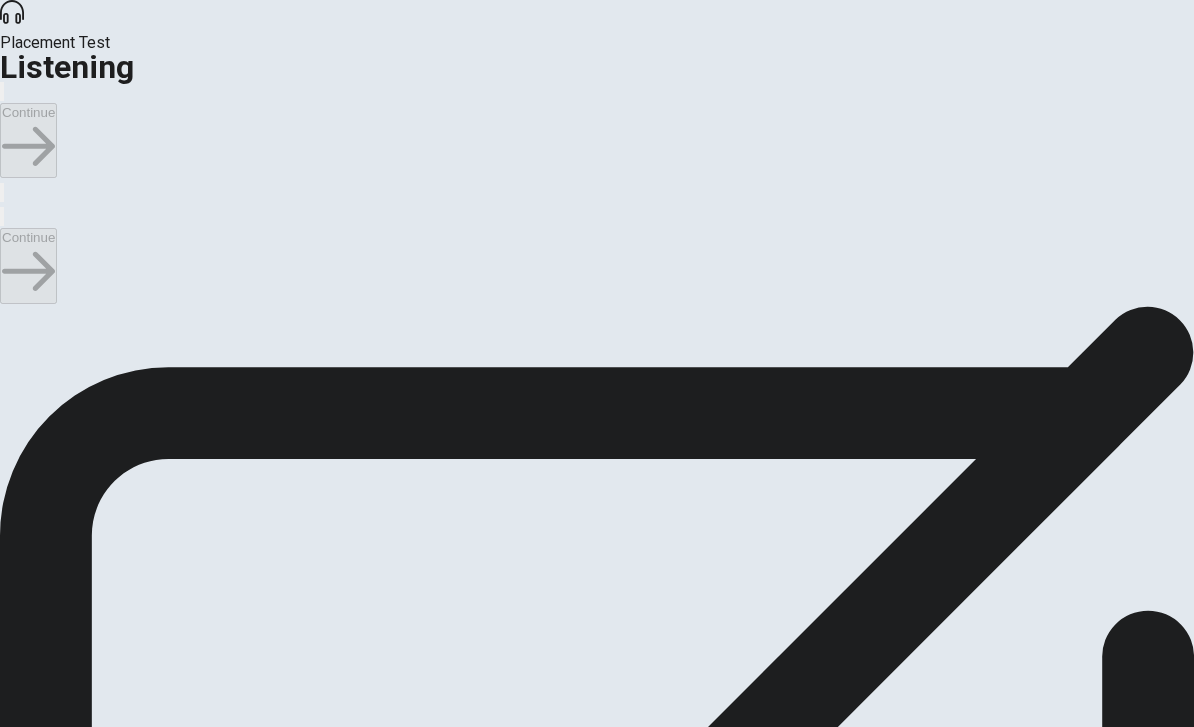click on "B A mix of visuals and text" at bounding box center (156, 2711) 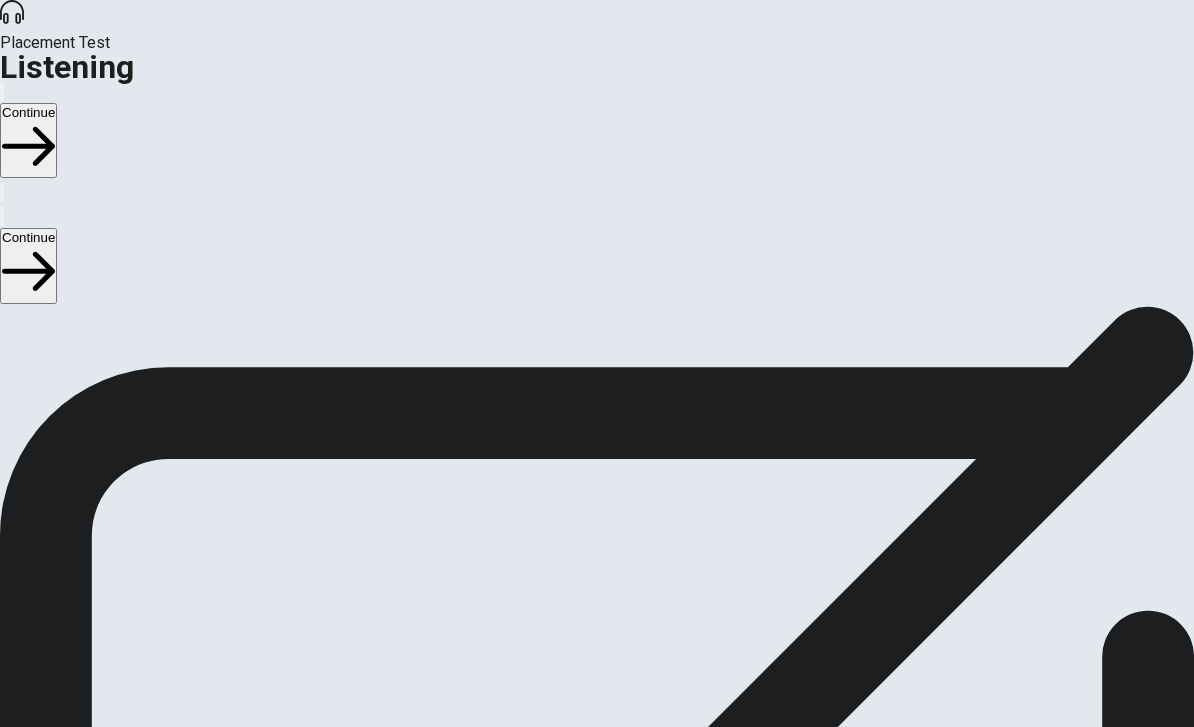 scroll, scrollTop: 1620, scrollLeft: 0, axis: vertical 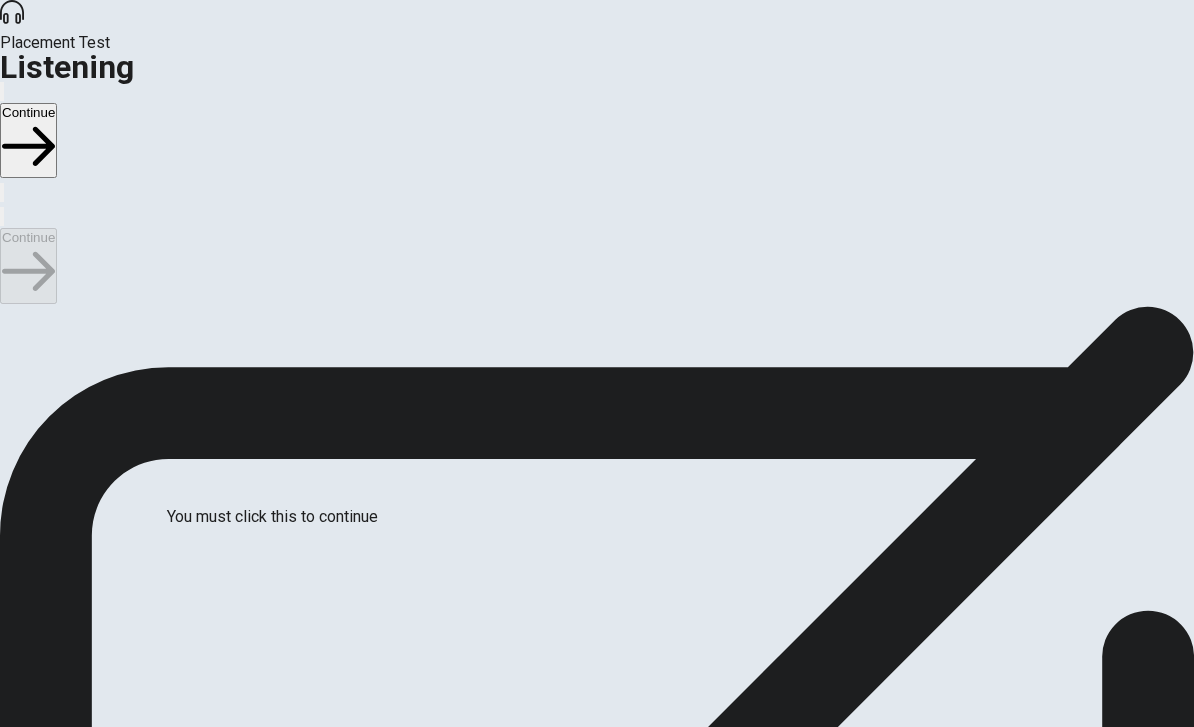 click at bounding box center [6, 2077] 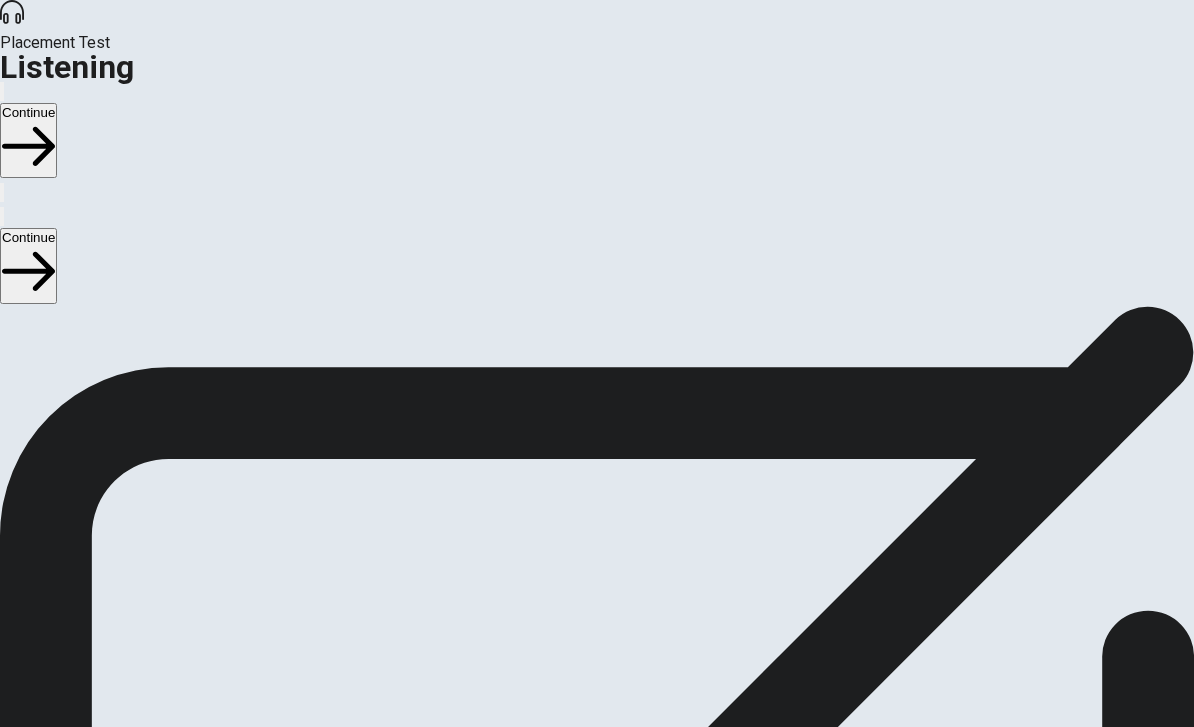 click on "Continue" at bounding box center (76, 2103) 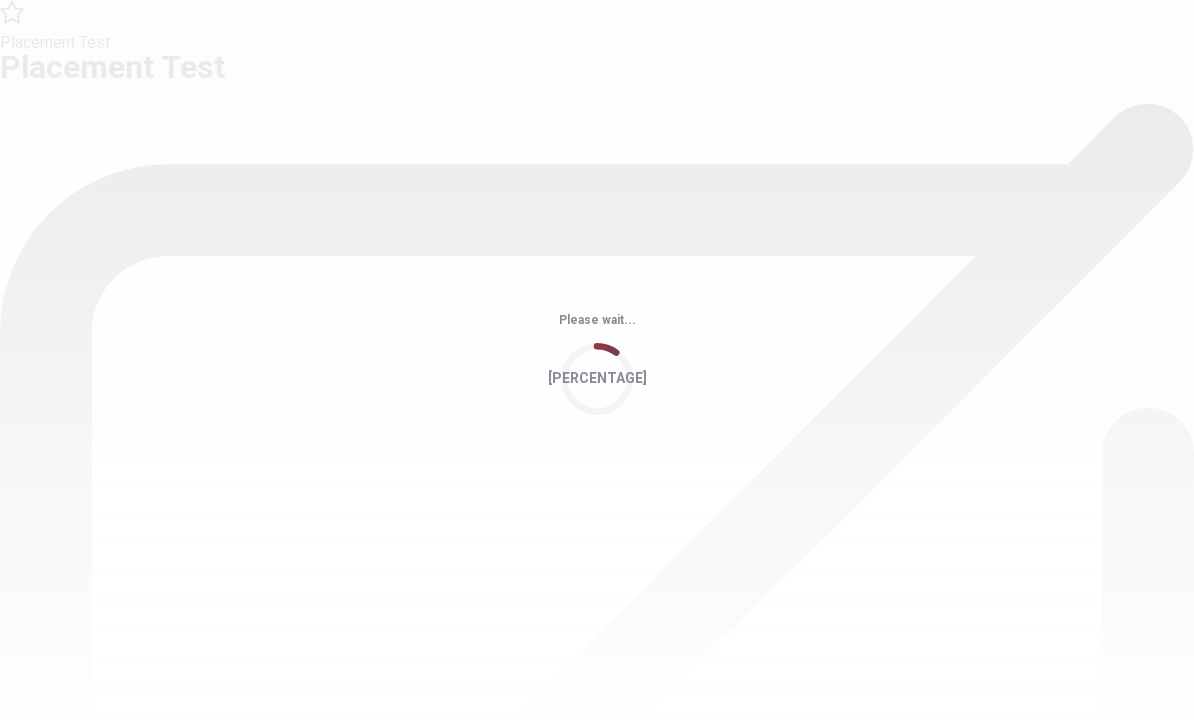 scroll, scrollTop: 0, scrollLeft: 0, axis: both 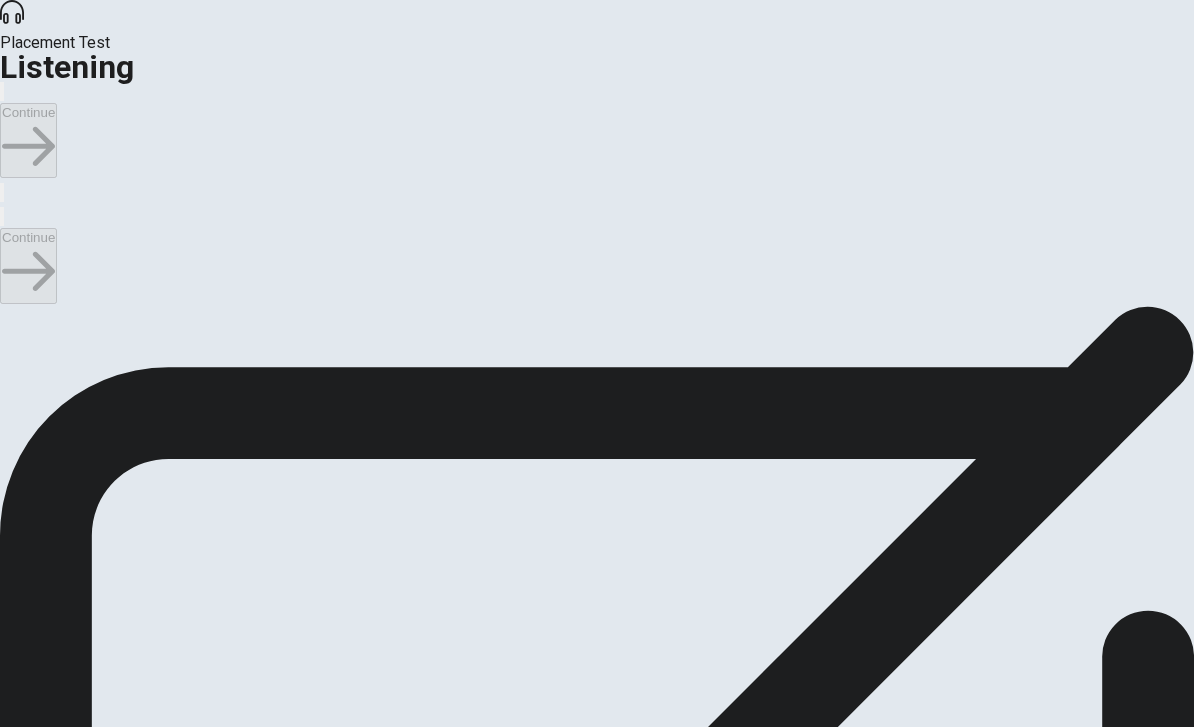 click on "B In the afternoon" at bounding box center [84, 2705] 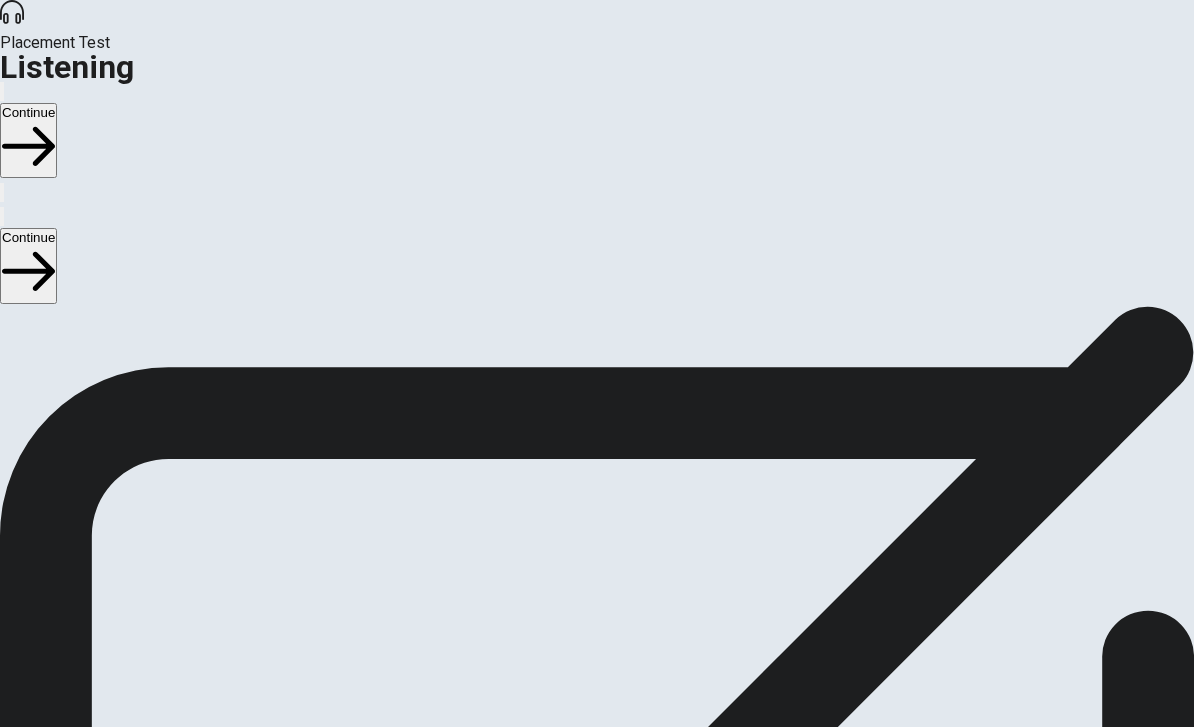 click at bounding box center (28, 271) 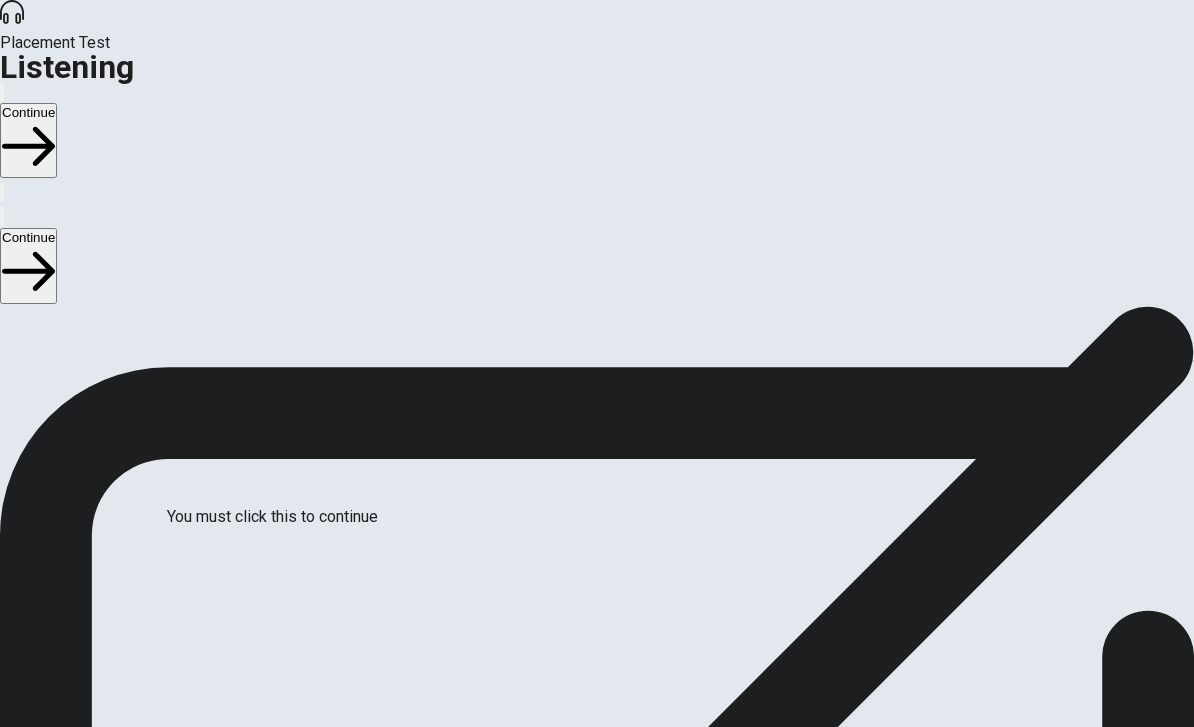 click at bounding box center (6, 2077) 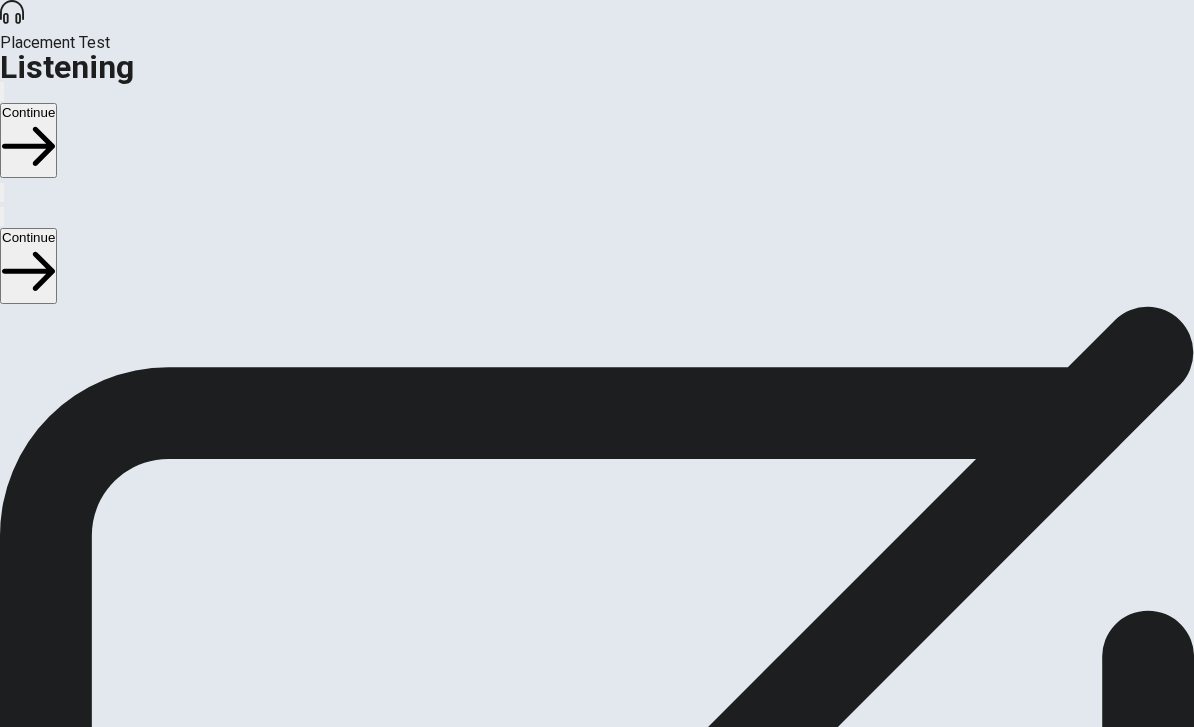 click on "Continue" at bounding box center (76, 2103) 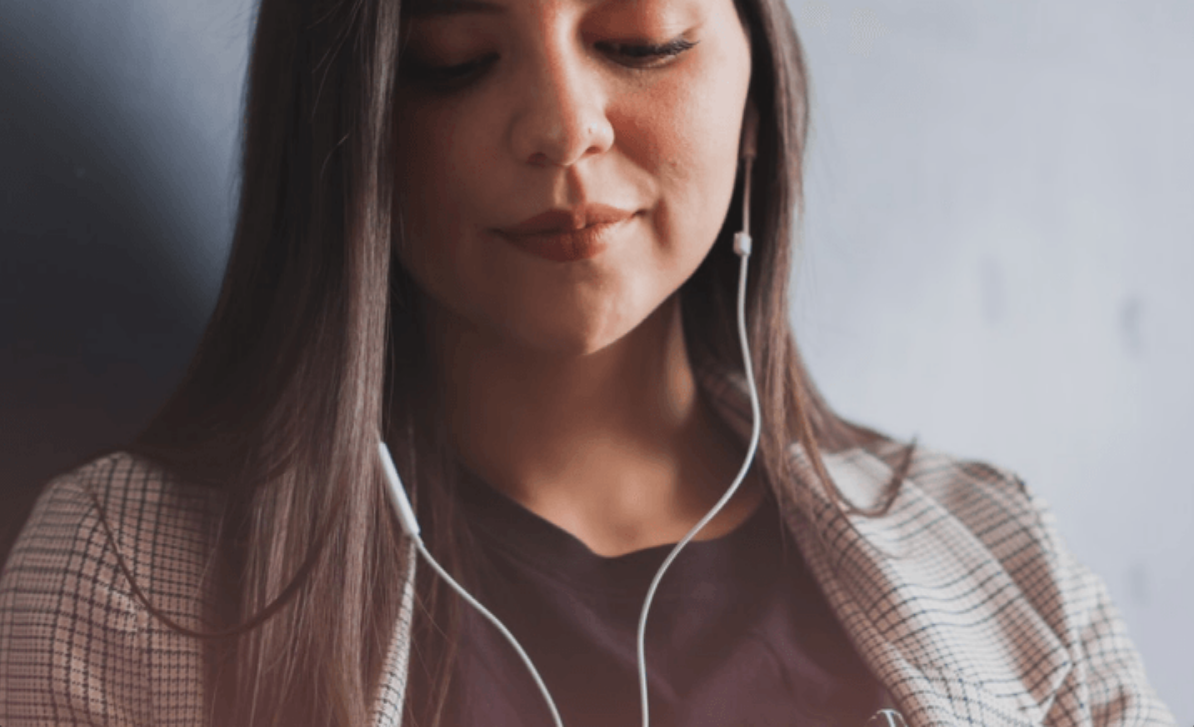 scroll, scrollTop: 0, scrollLeft: 0, axis: both 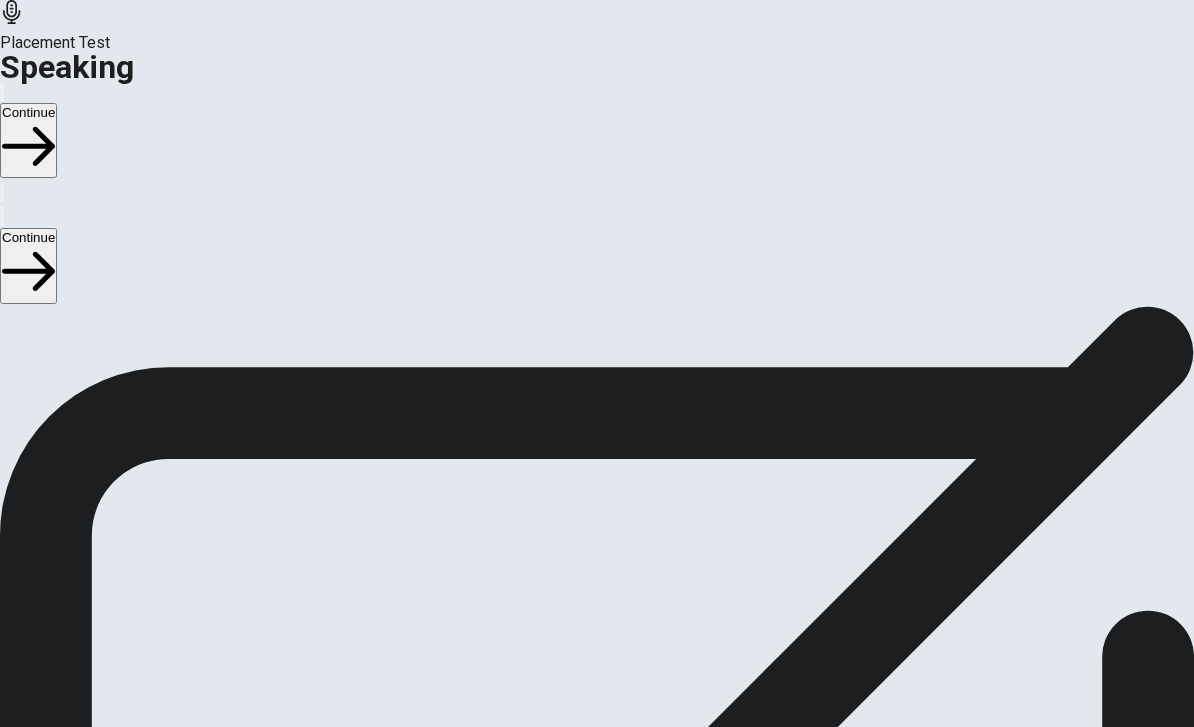 click on "Stop Recording" at bounding box center (597, 438) 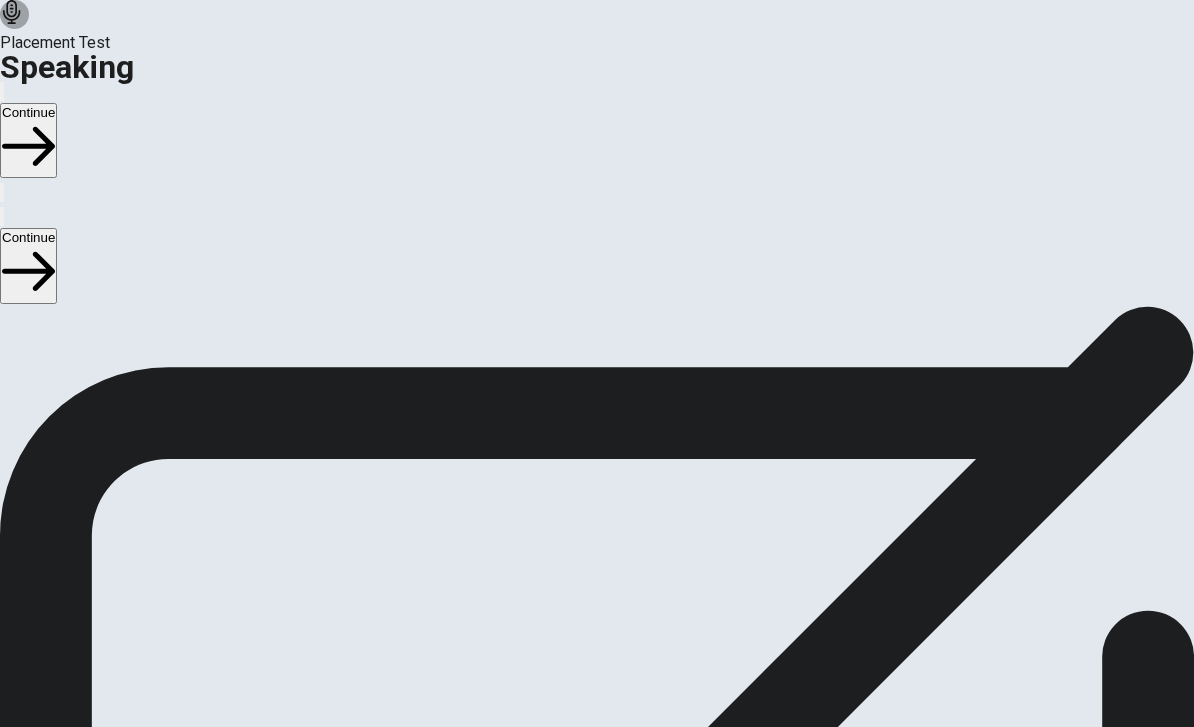 click at bounding box center [592, 264] 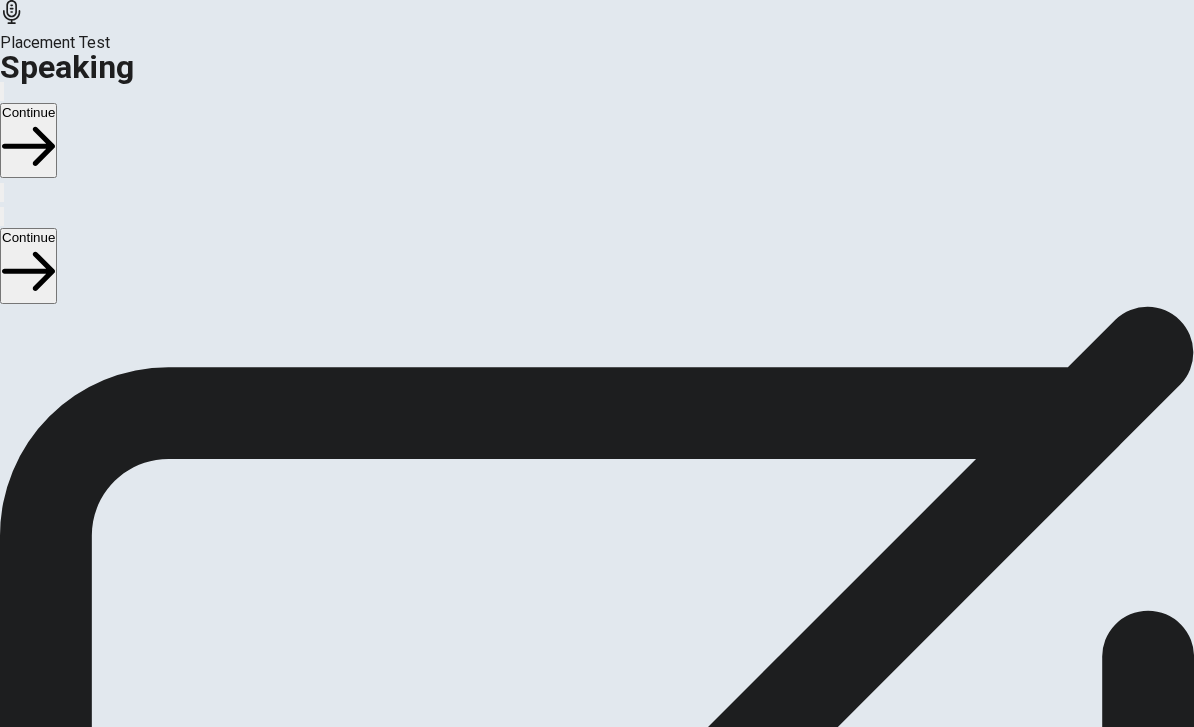 click at bounding box center [591, 205] 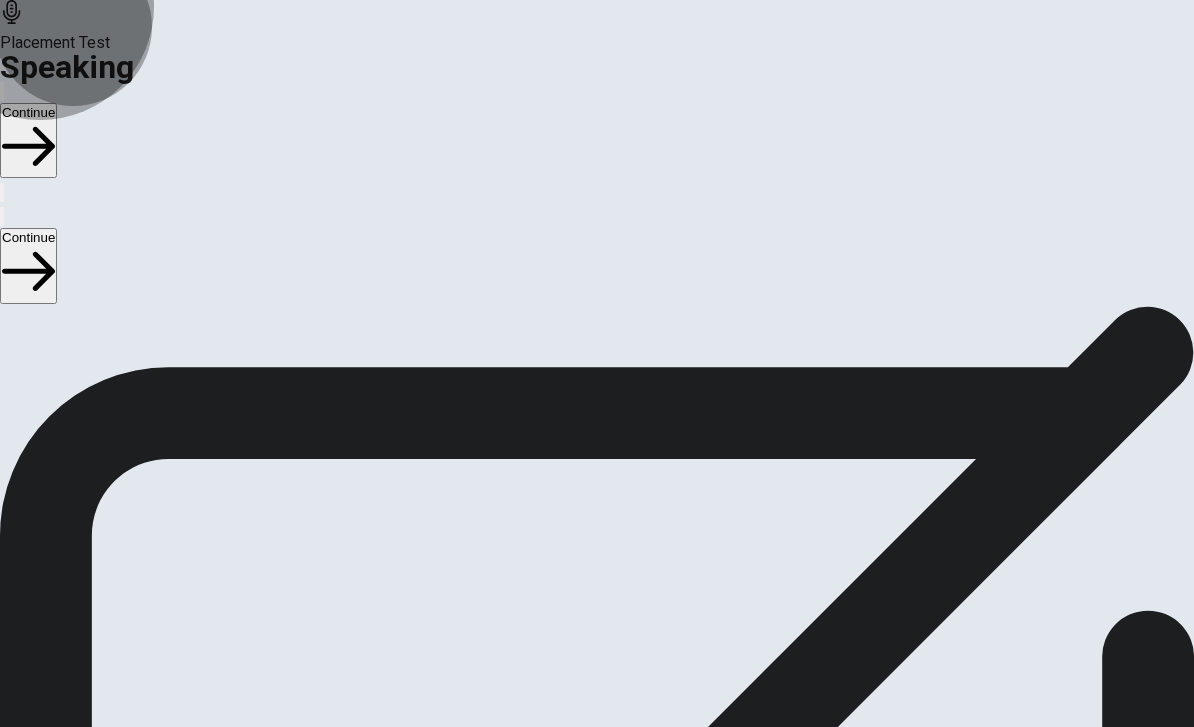 scroll, scrollTop: 0, scrollLeft: 0, axis: both 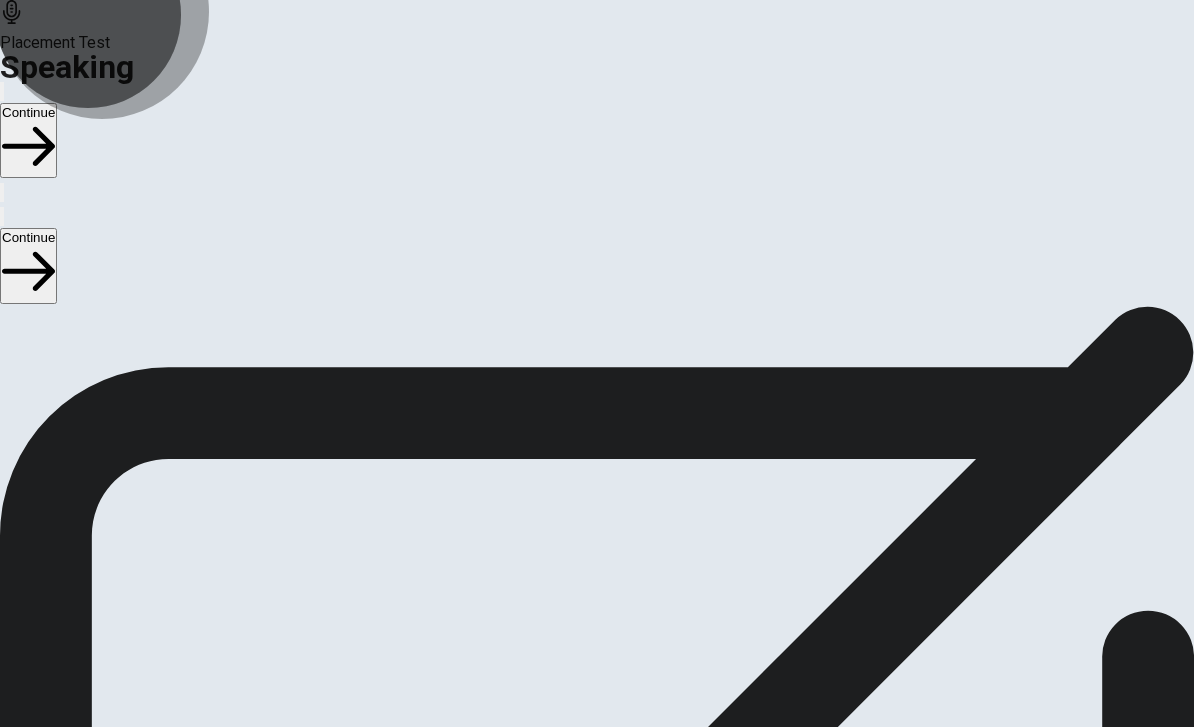 click on "Record Again" at bounding box center [597, 723] 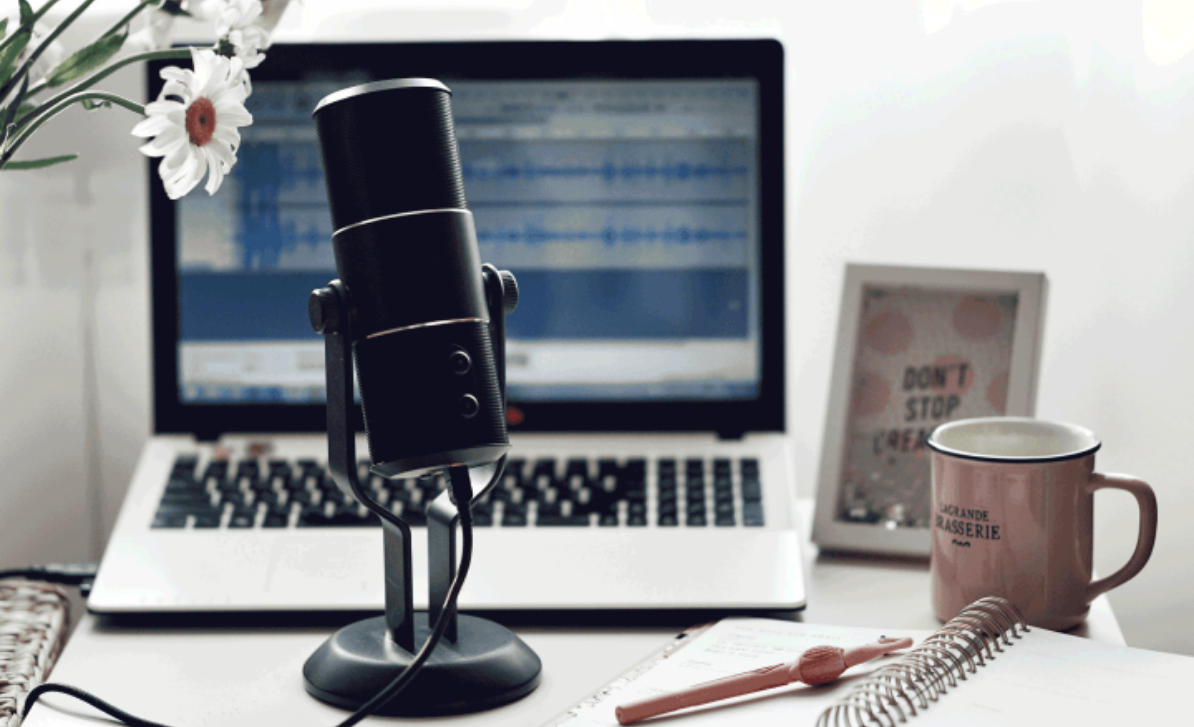 scroll, scrollTop: 0, scrollLeft: 0, axis: both 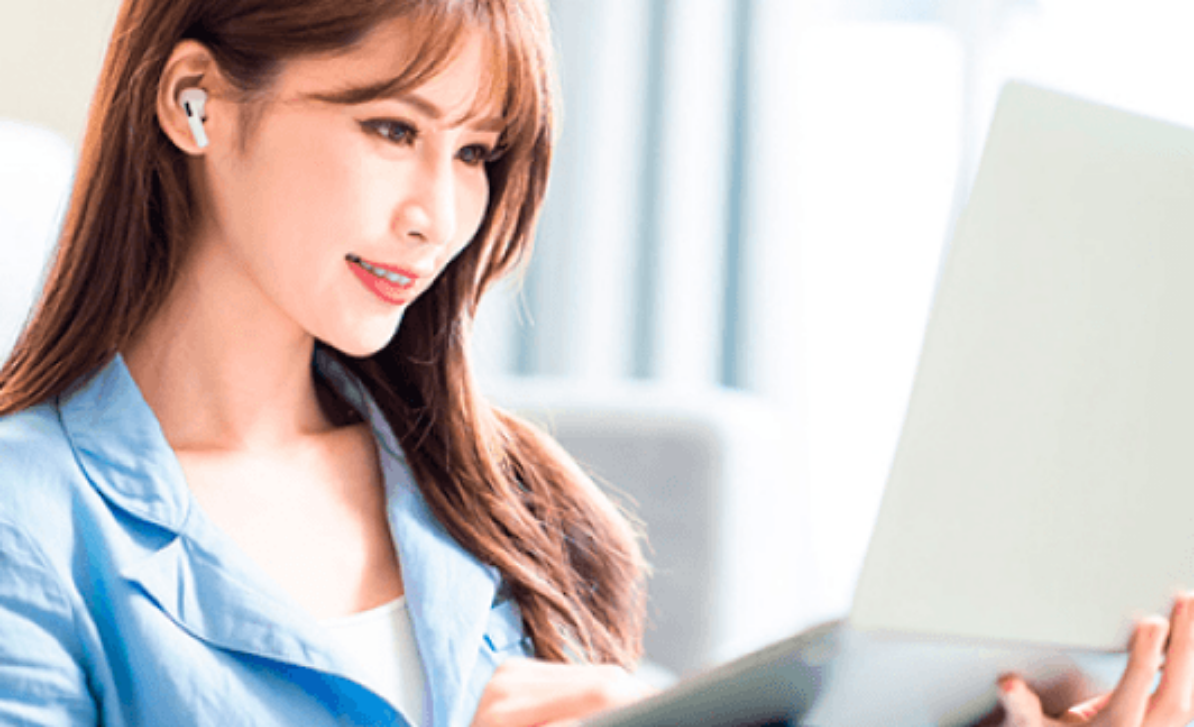 click at bounding box center [597, 363] 